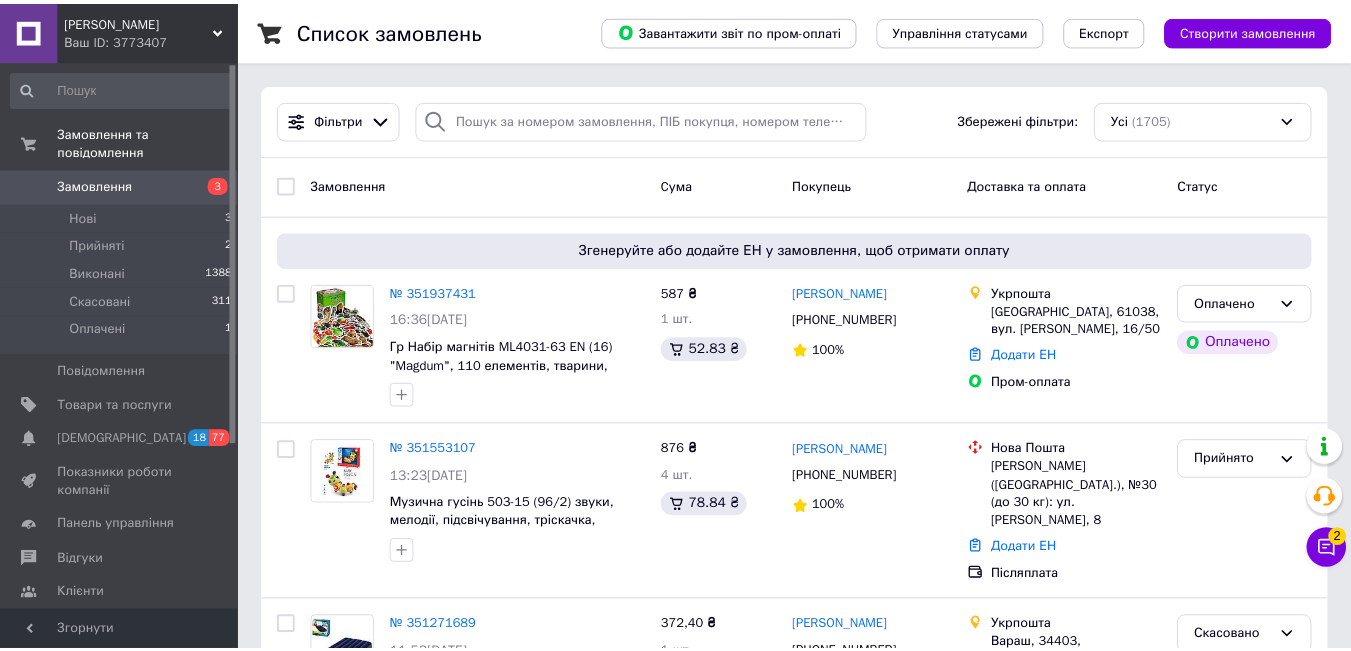 scroll, scrollTop: 0, scrollLeft: 0, axis: both 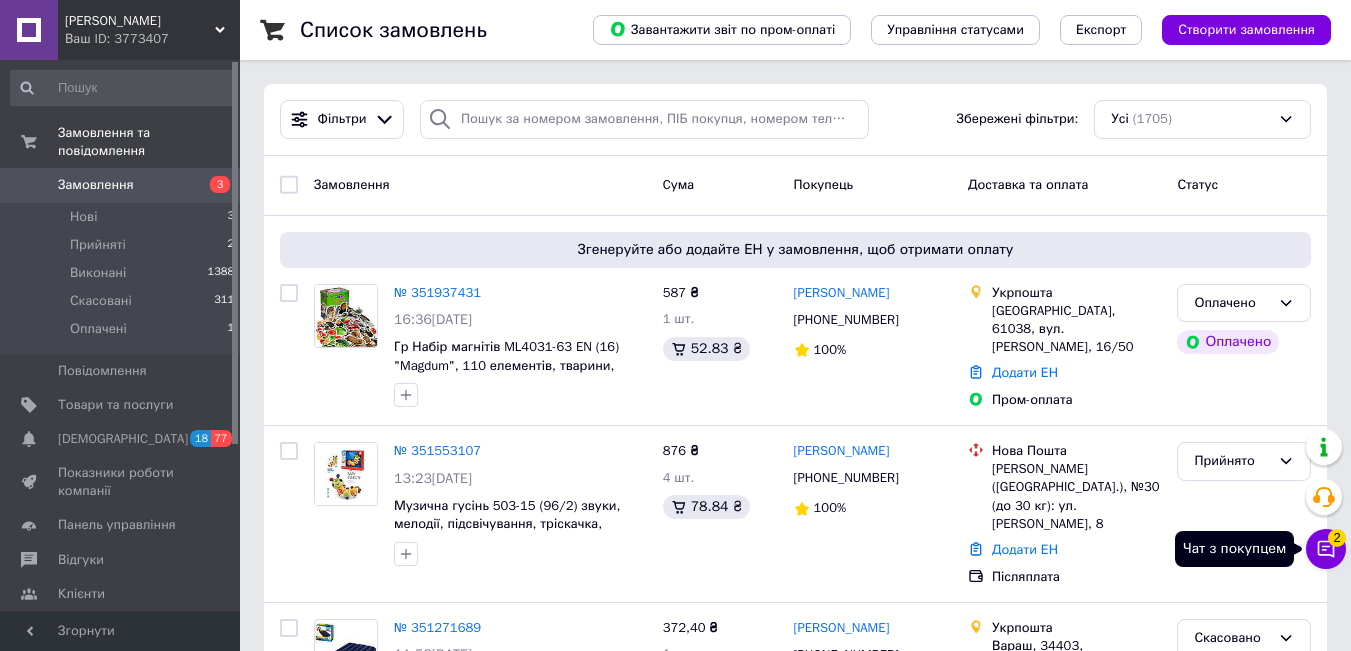 click 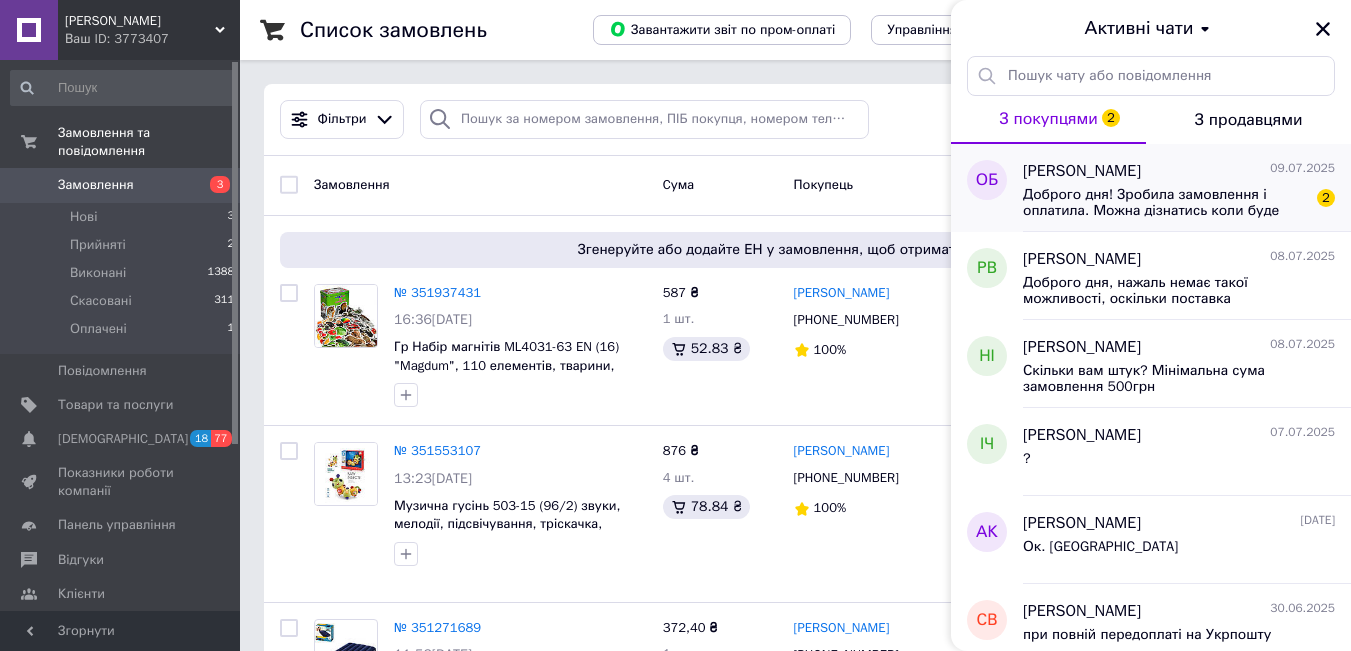 click on "Ольга Бессараб 09.07.2025 Доброго дня! Зробила замовлення і оплатила. Можна дізнатись коли буде відправка товару? 2" at bounding box center (1187, 188) 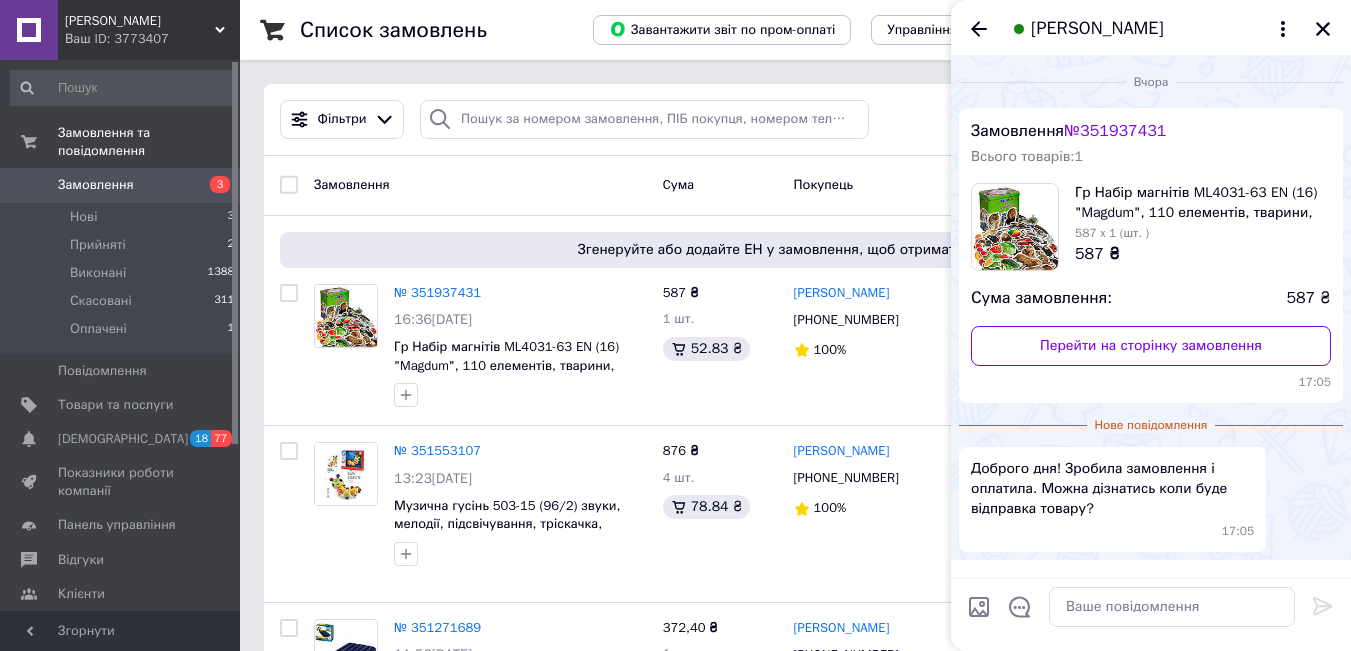 scroll, scrollTop: 55, scrollLeft: 0, axis: vertical 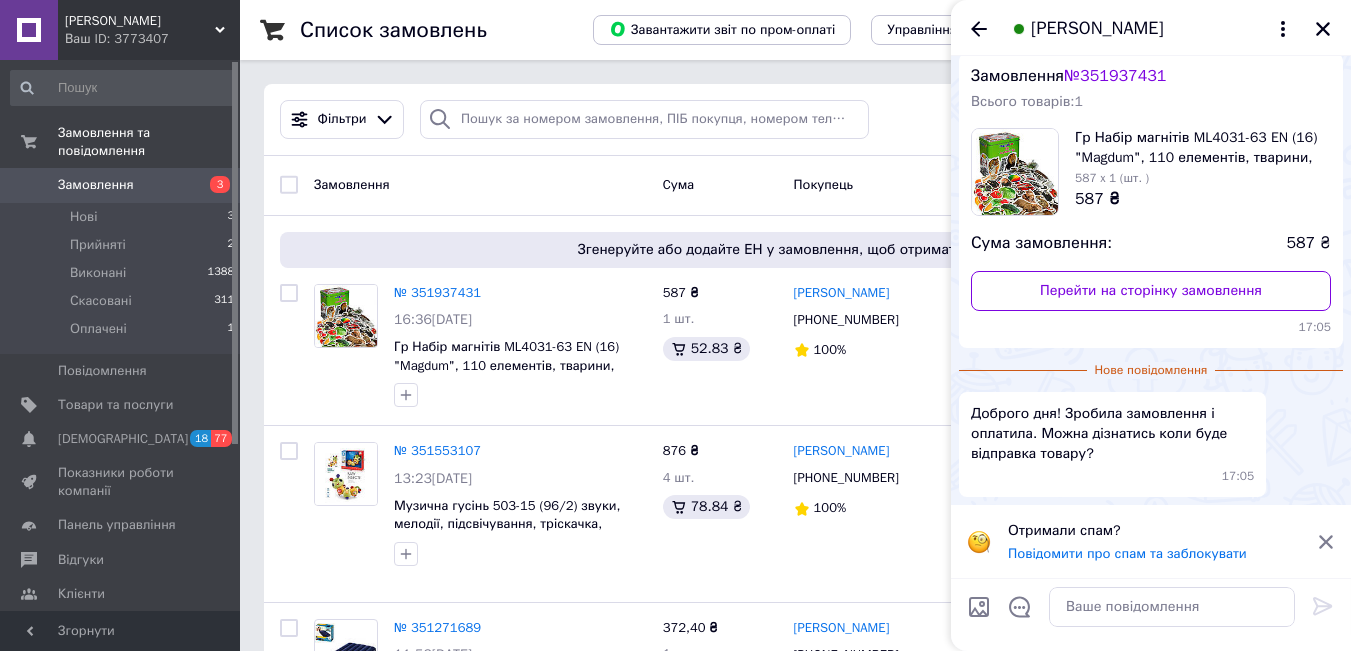 click 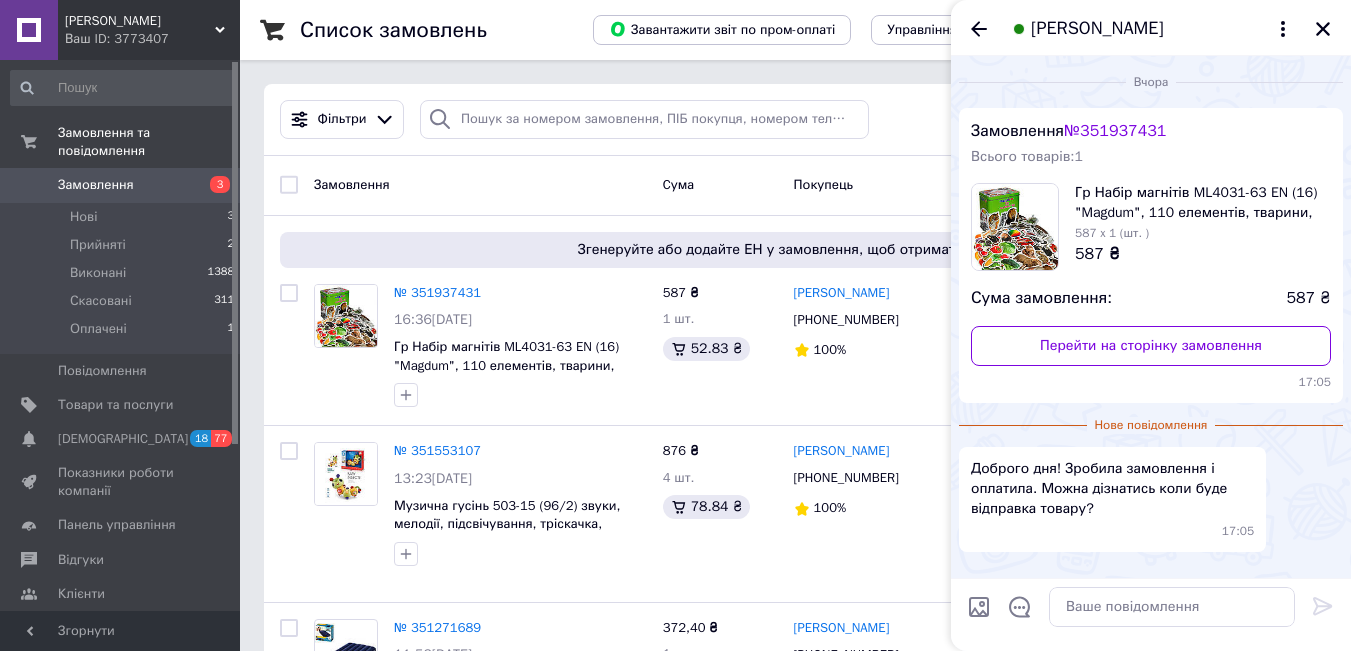 scroll, scrollTop: 0, scrollLeft: 0, axis: both 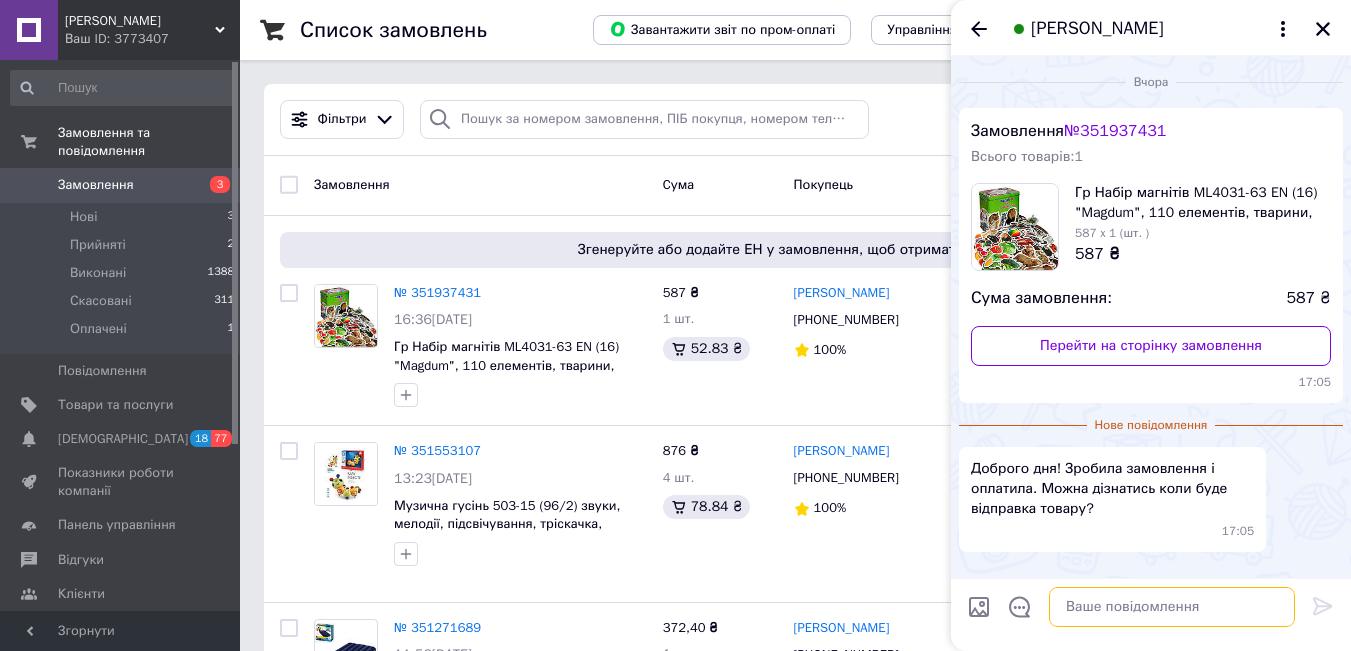 click at bounding box center (1172, 607) 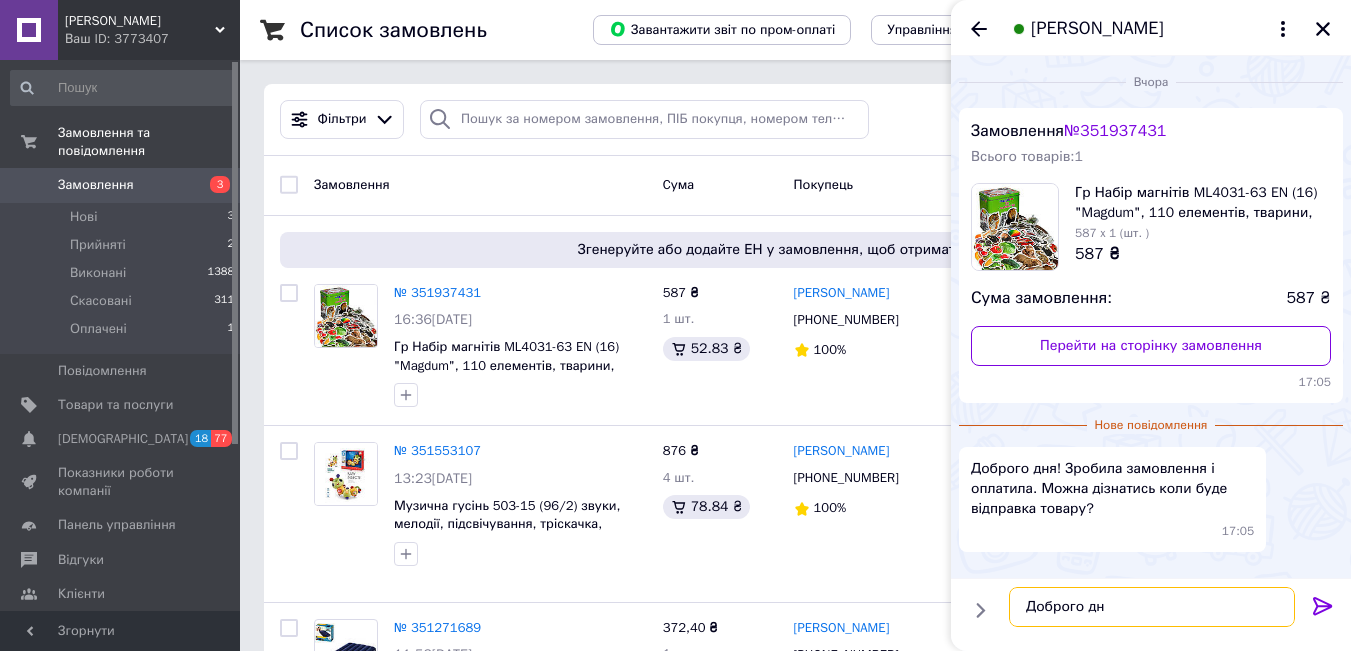 type on "Доброго дня" 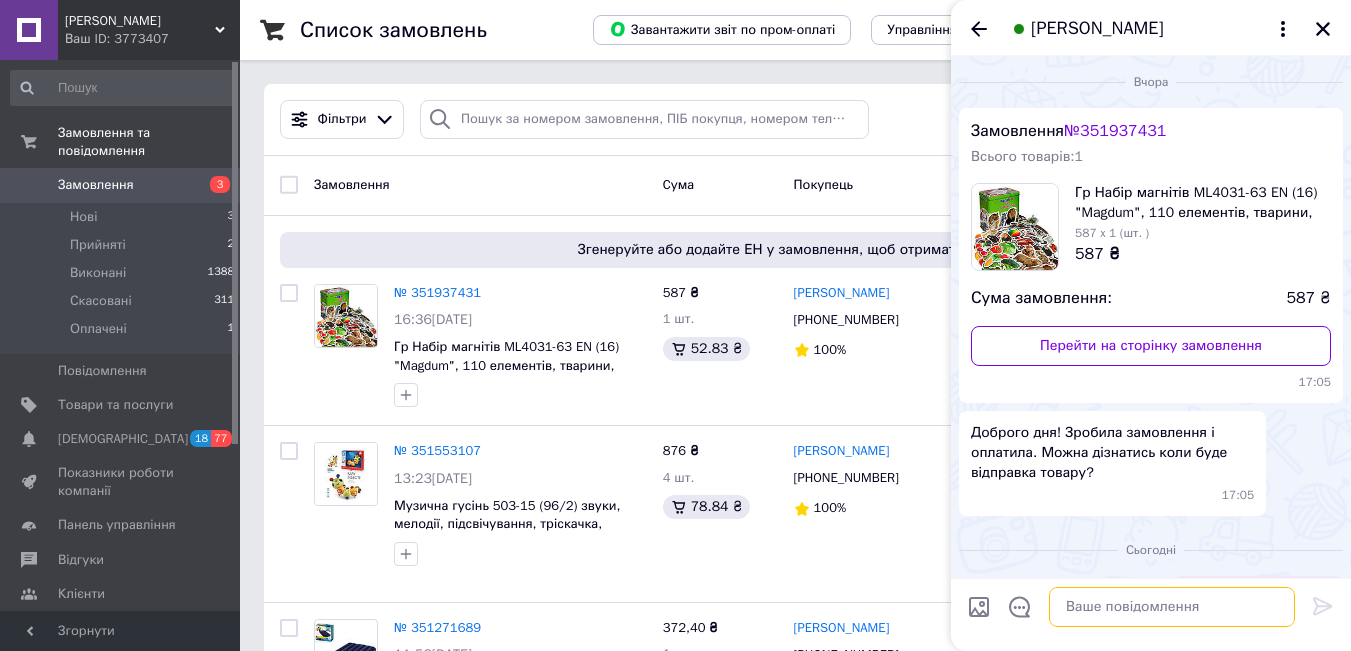 scroll, scrollTop: 51, scrollLeft: 0, axis: vertical 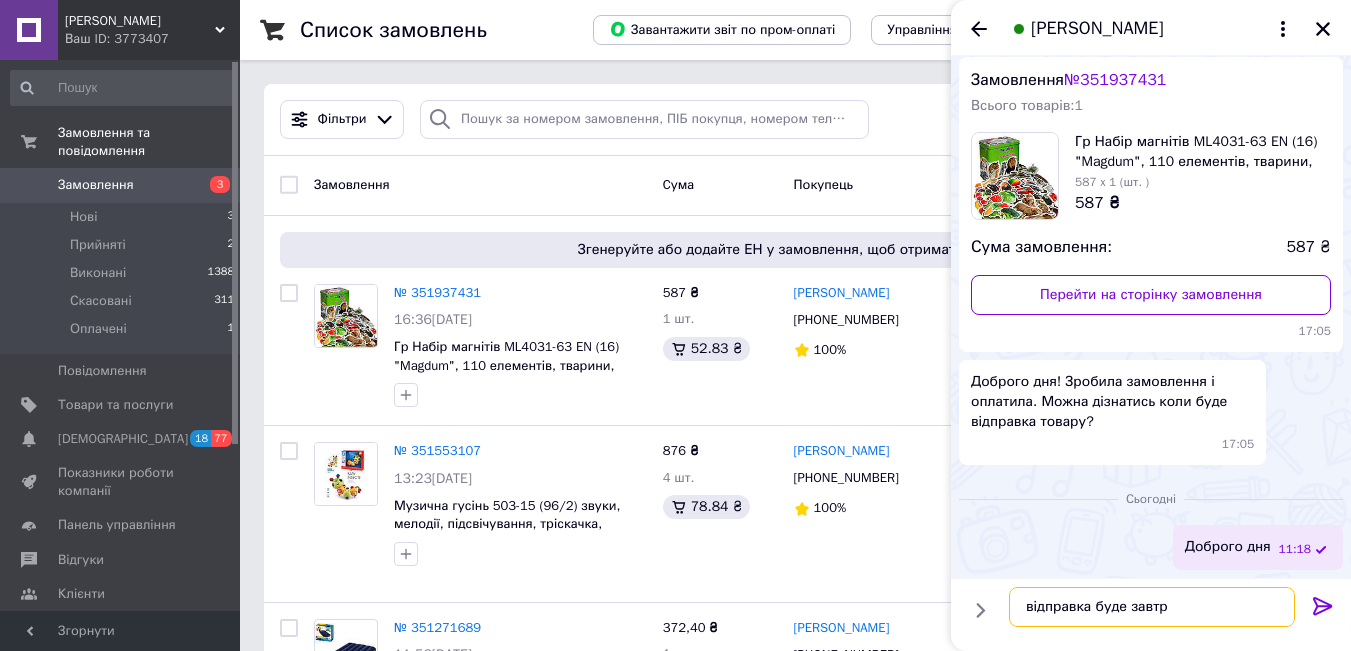 type on "відправка буде завтра" 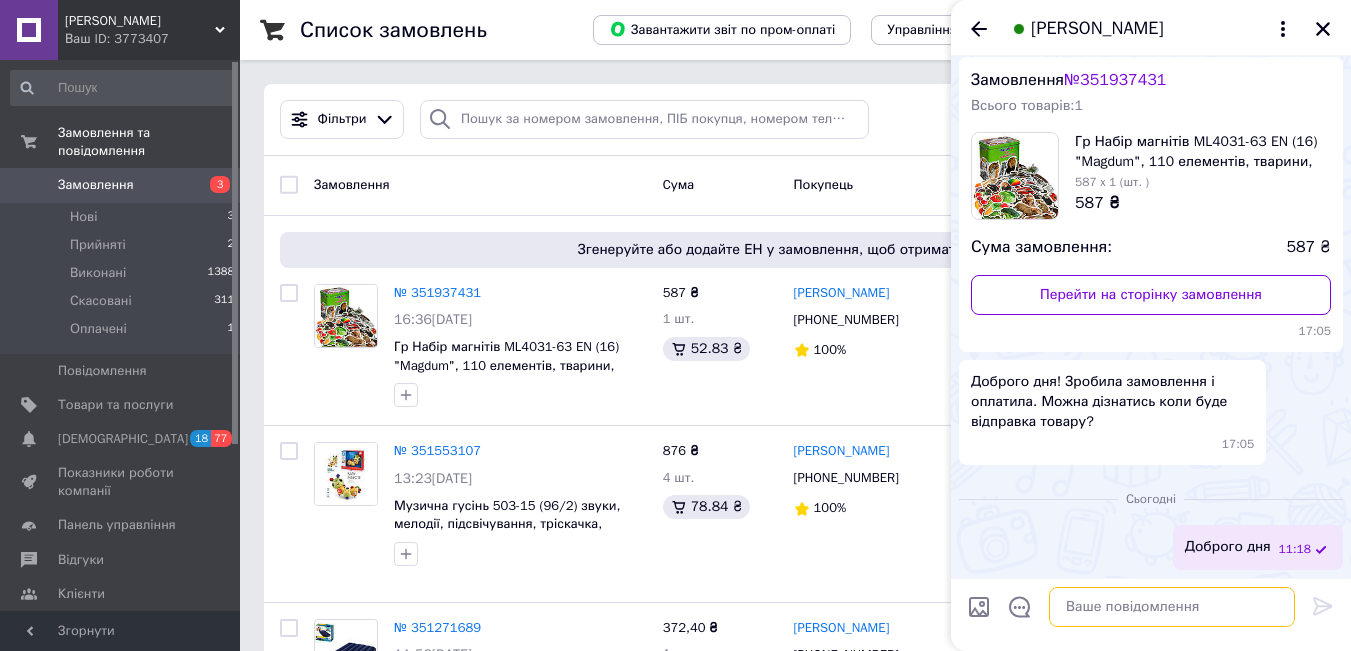 scroll, scrollTop: 104, scrollLeft: 0, axis: vertical 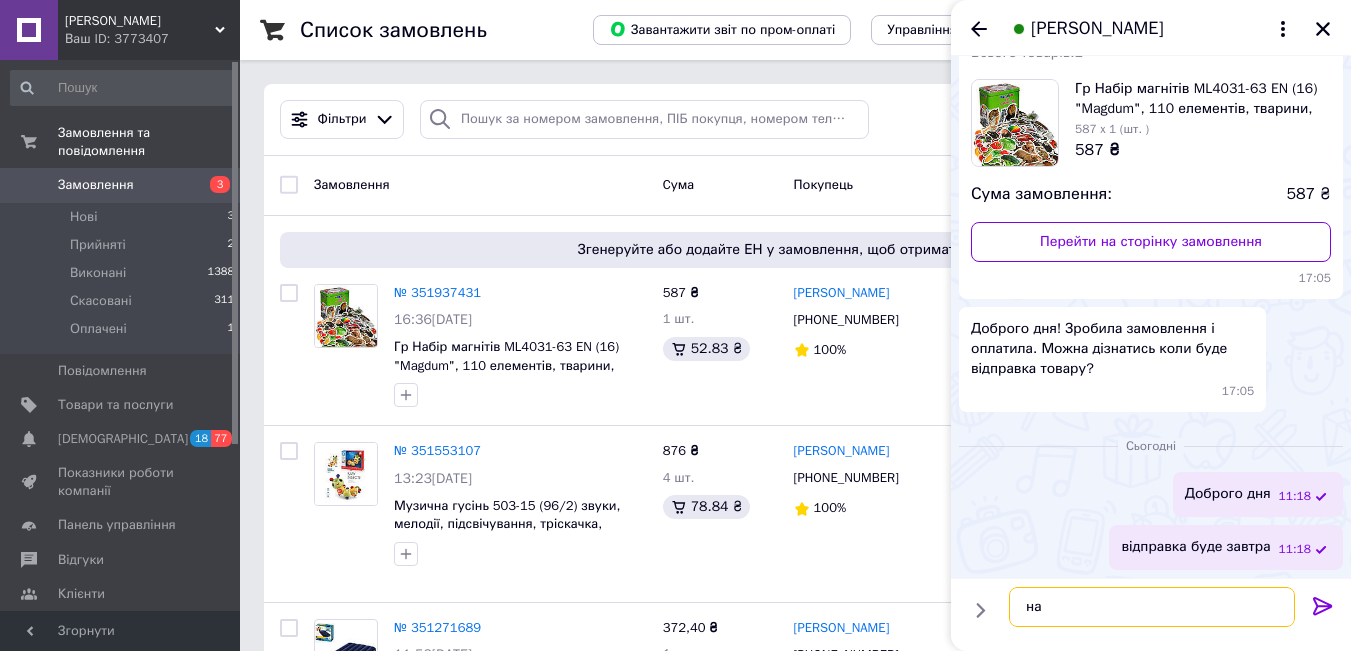 type on "н" 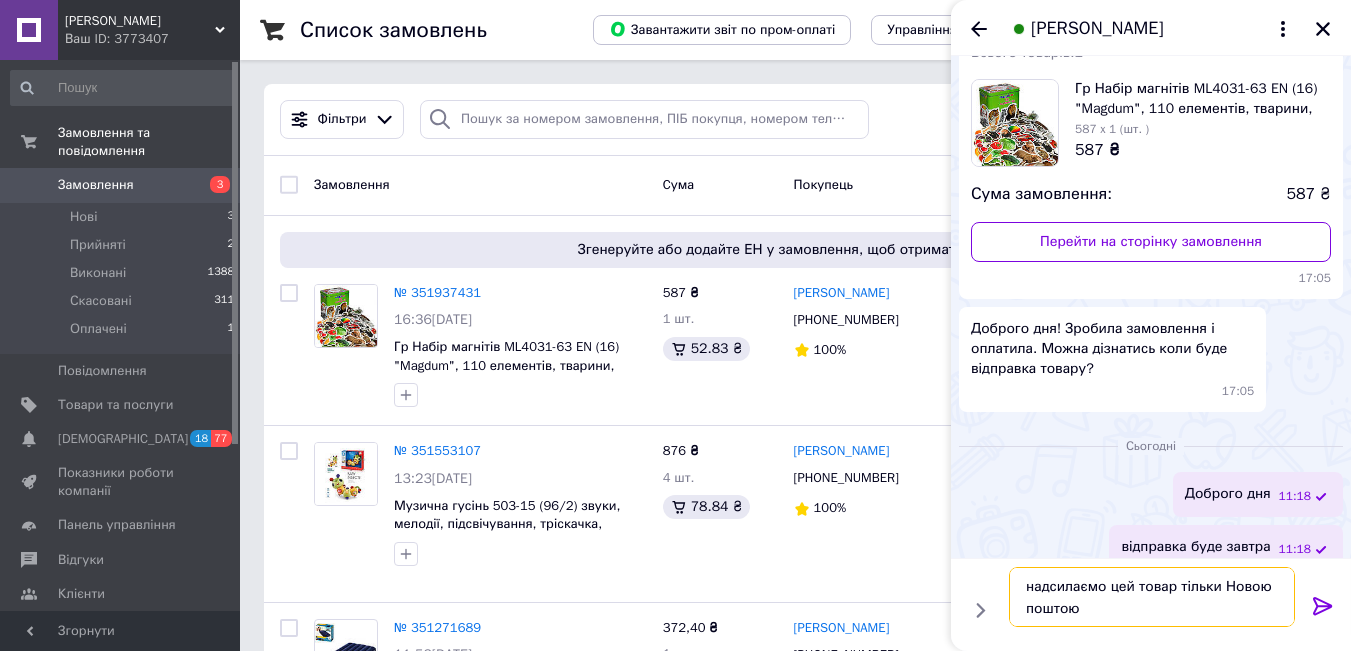 type on "надсилаємо цей товар тільки Новою поштою" 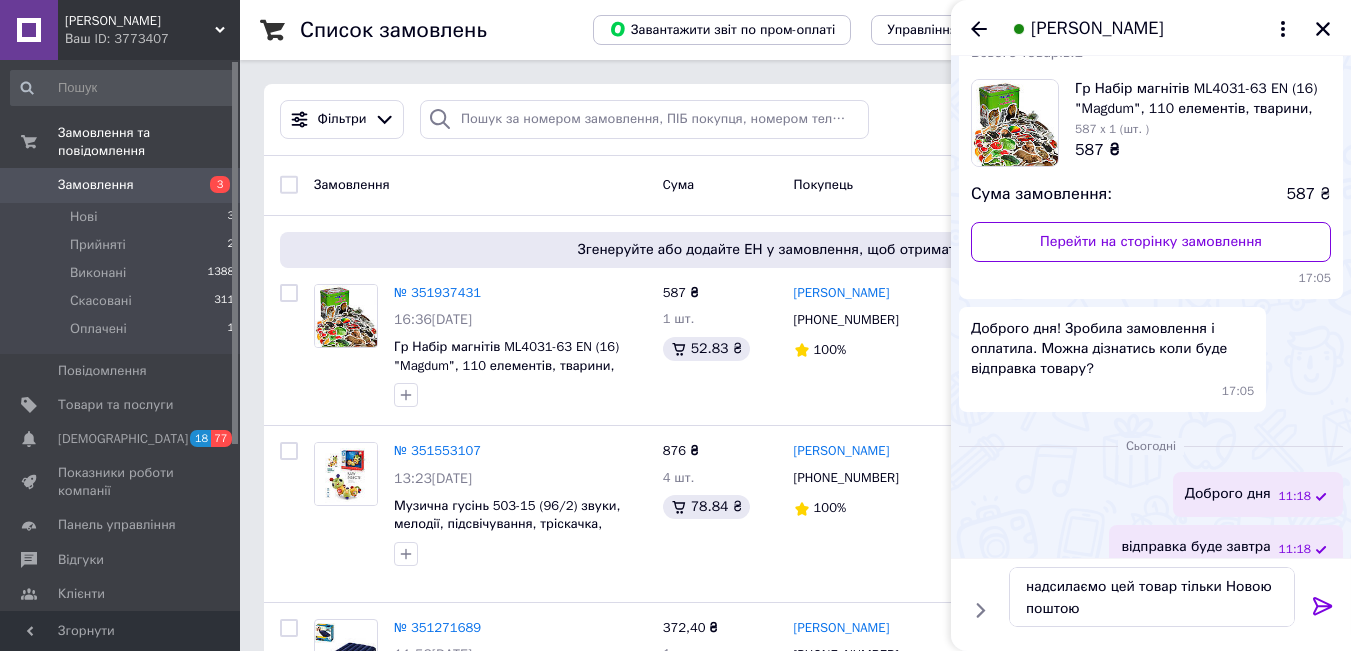 click 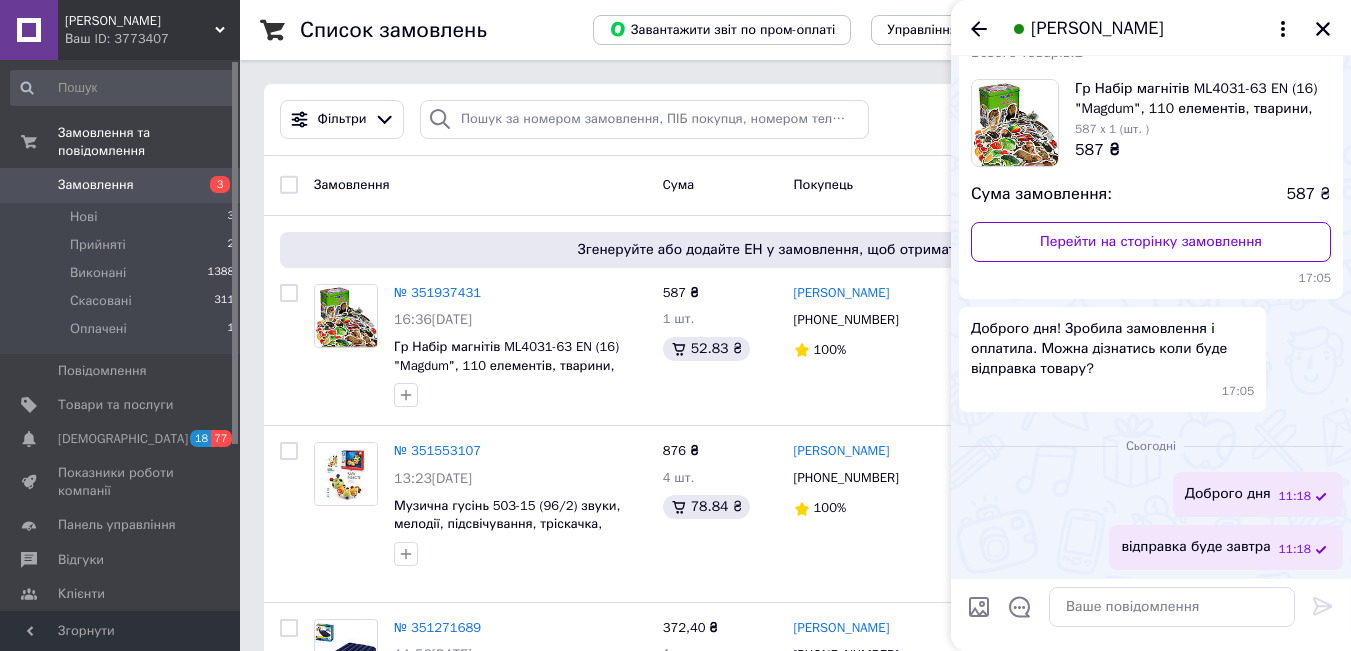 scroll, scrollTop: 197, scrollLeft: 0, axis: vertical 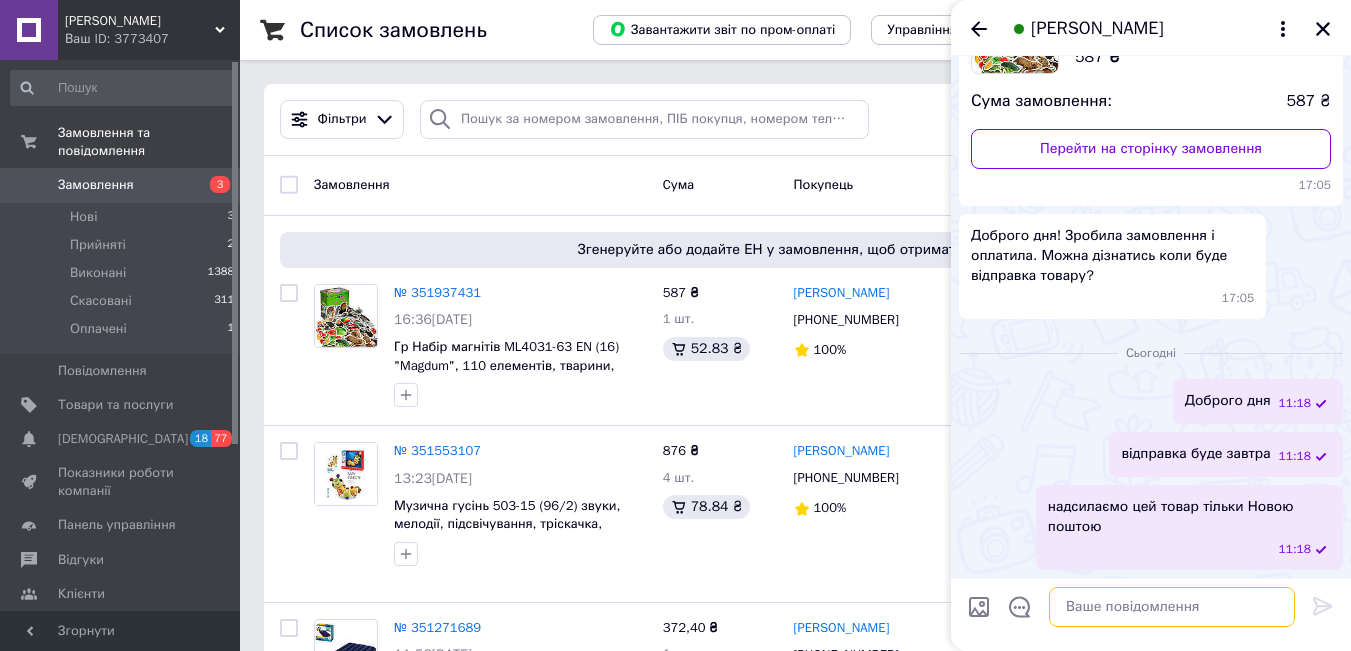 click at bounding box center (1172, 607) 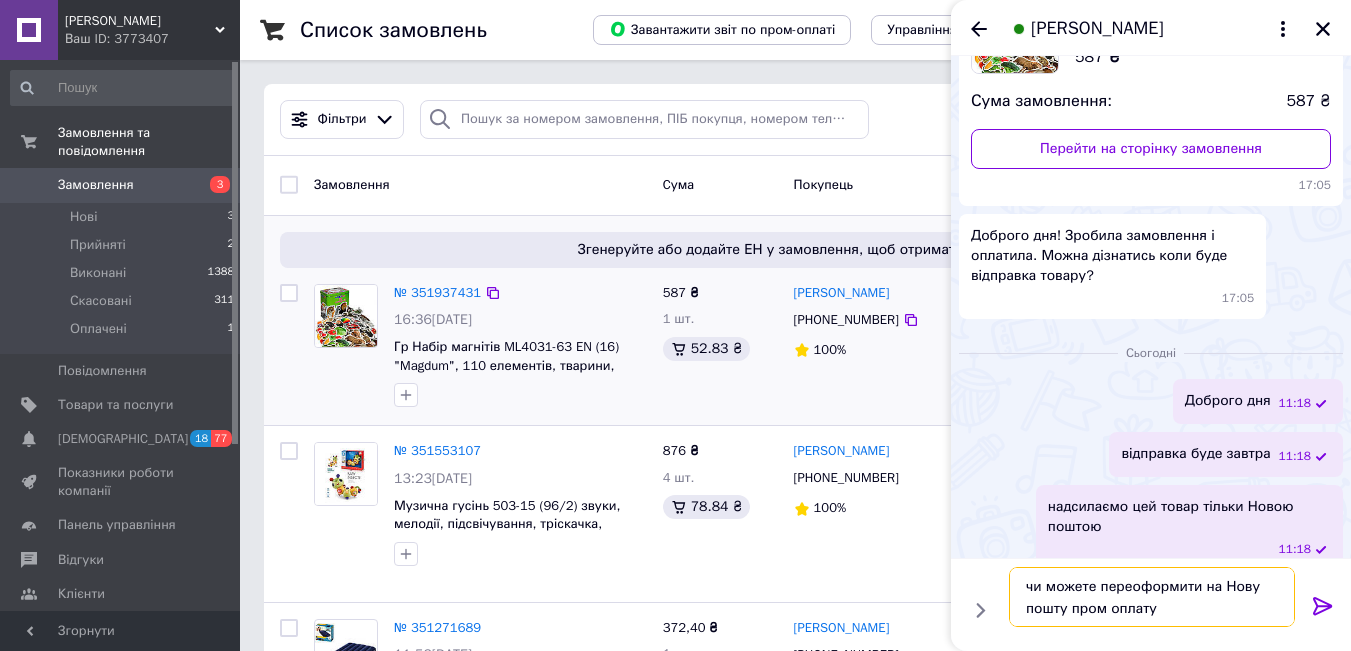 type on "чи можете переоформити на Нову пошту пром оплату?" 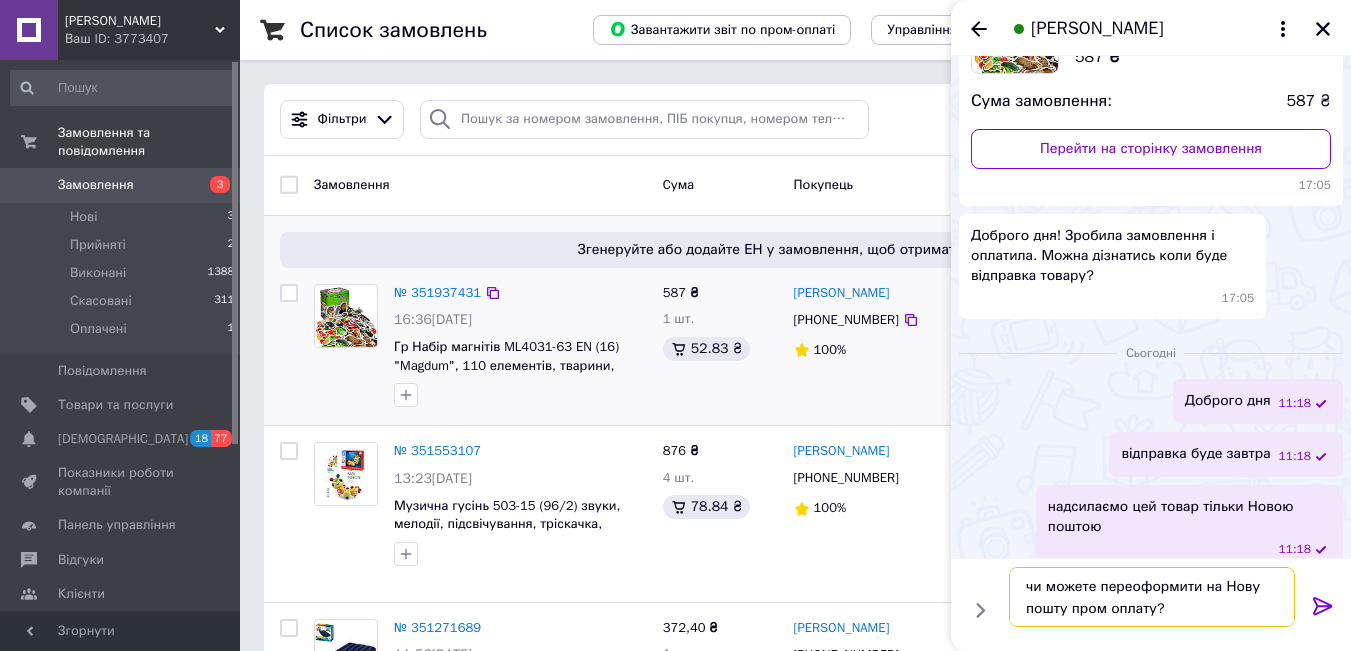 type 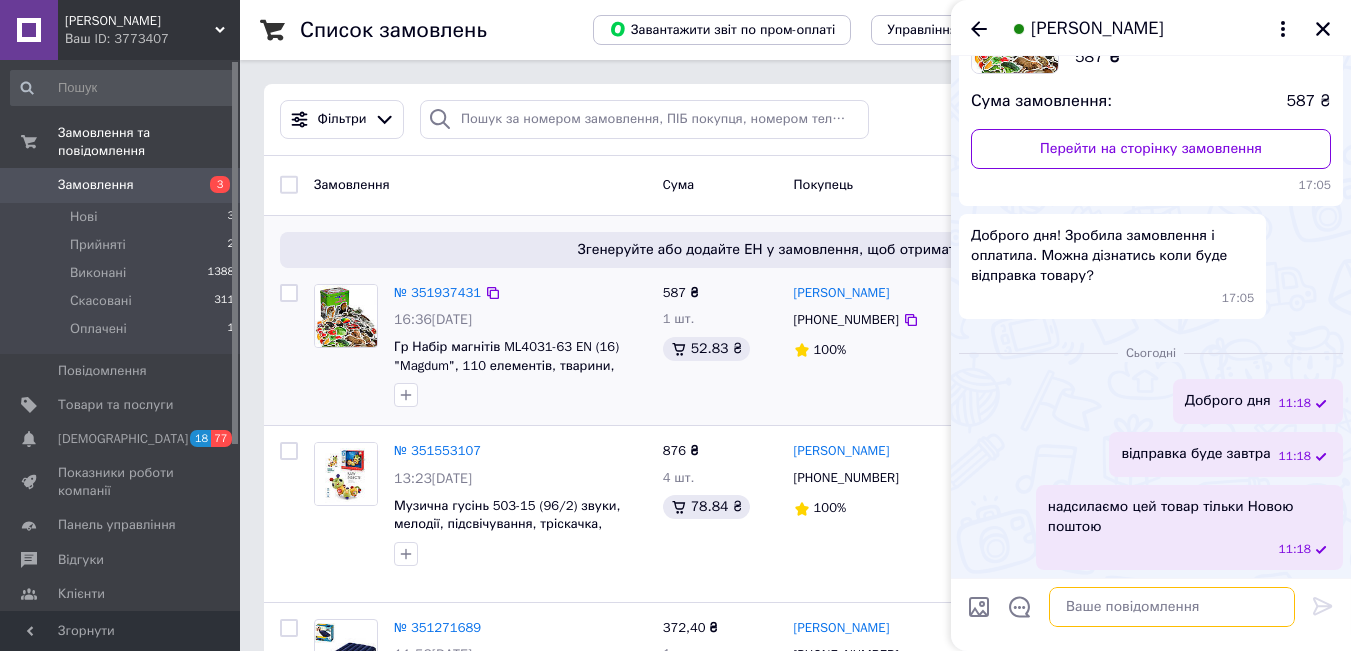 scroll, scrollTop: 291, scrollLeft: 0, axis: vertical 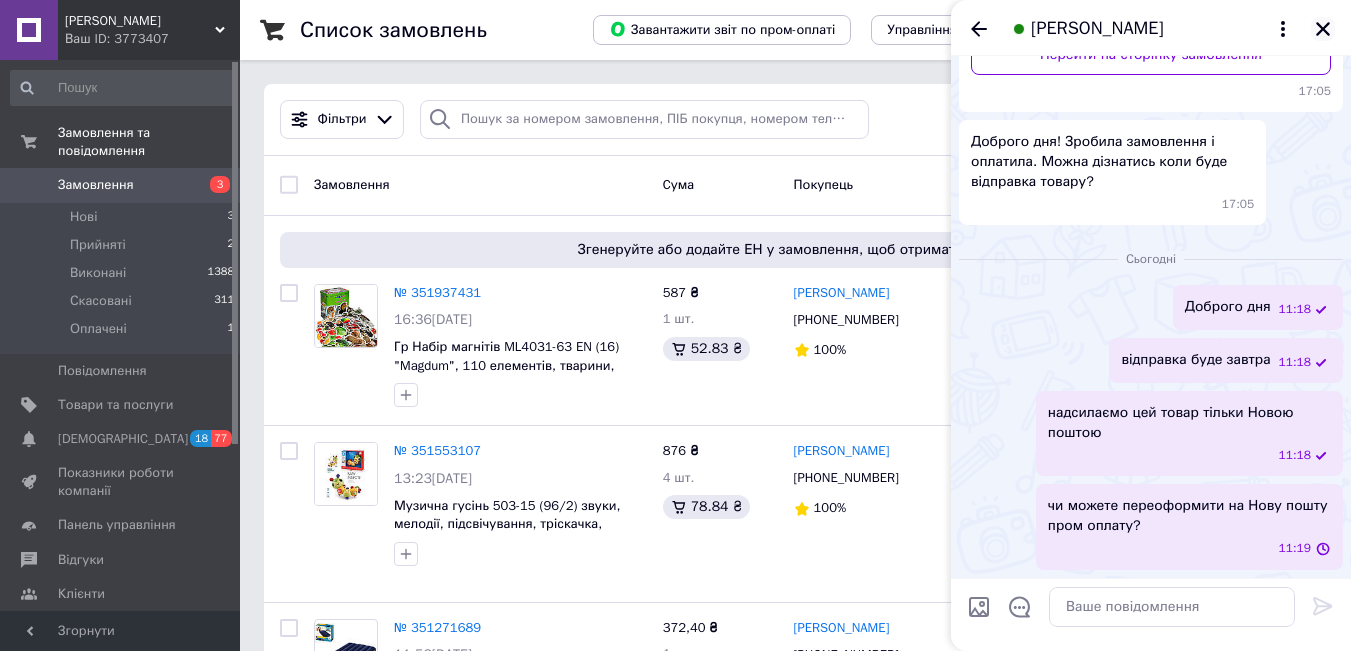 click 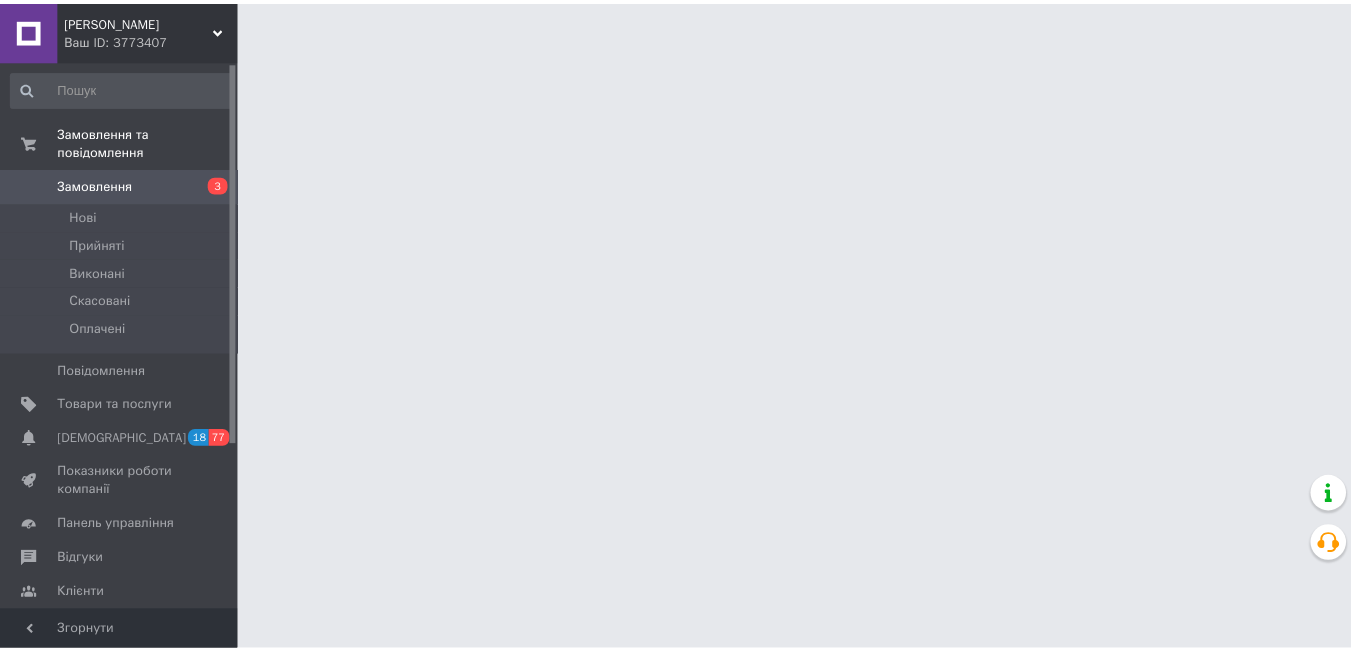 scroll, scrollTop: 0, scrollLeft: 0, axis: both 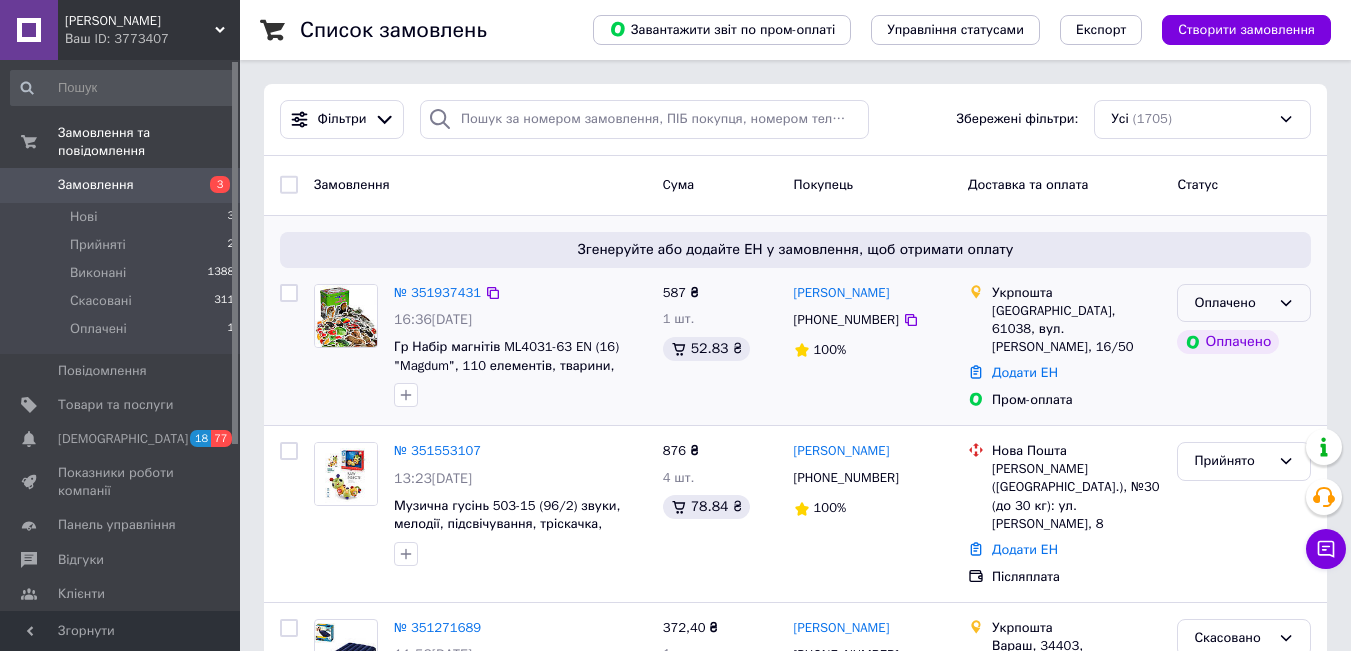 click 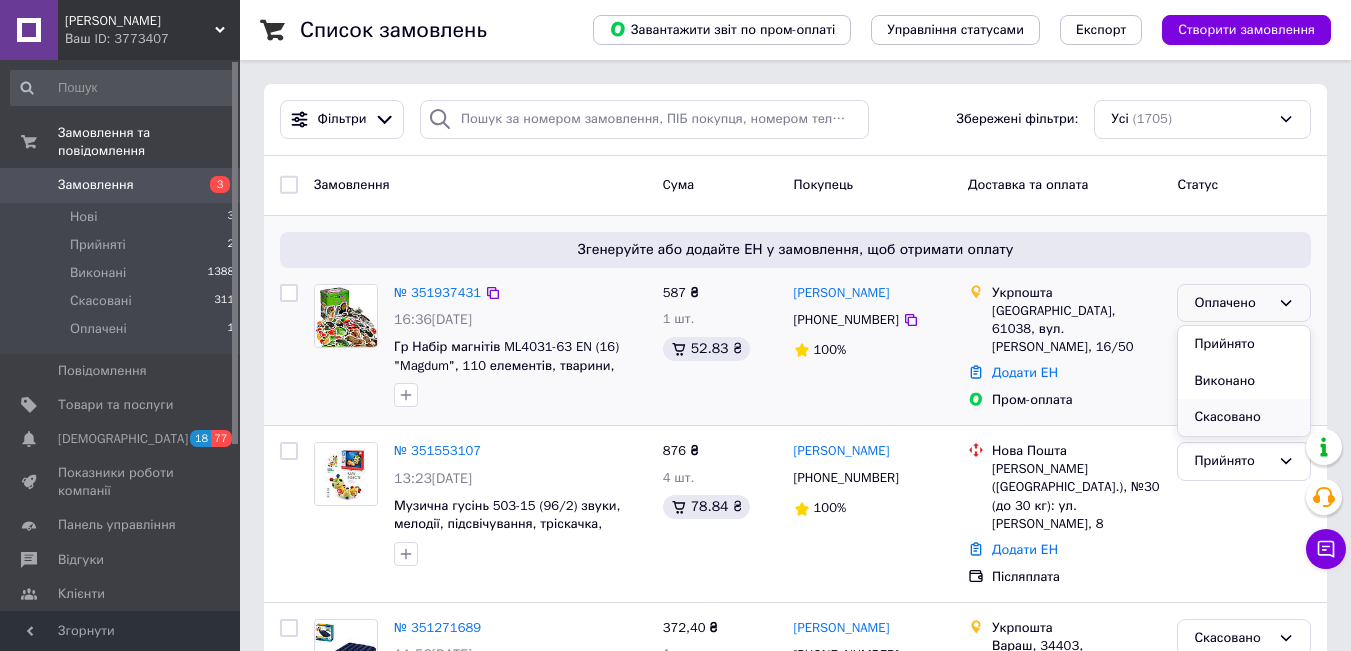 click on "Скасовано" at bounding box center [1244, 417] 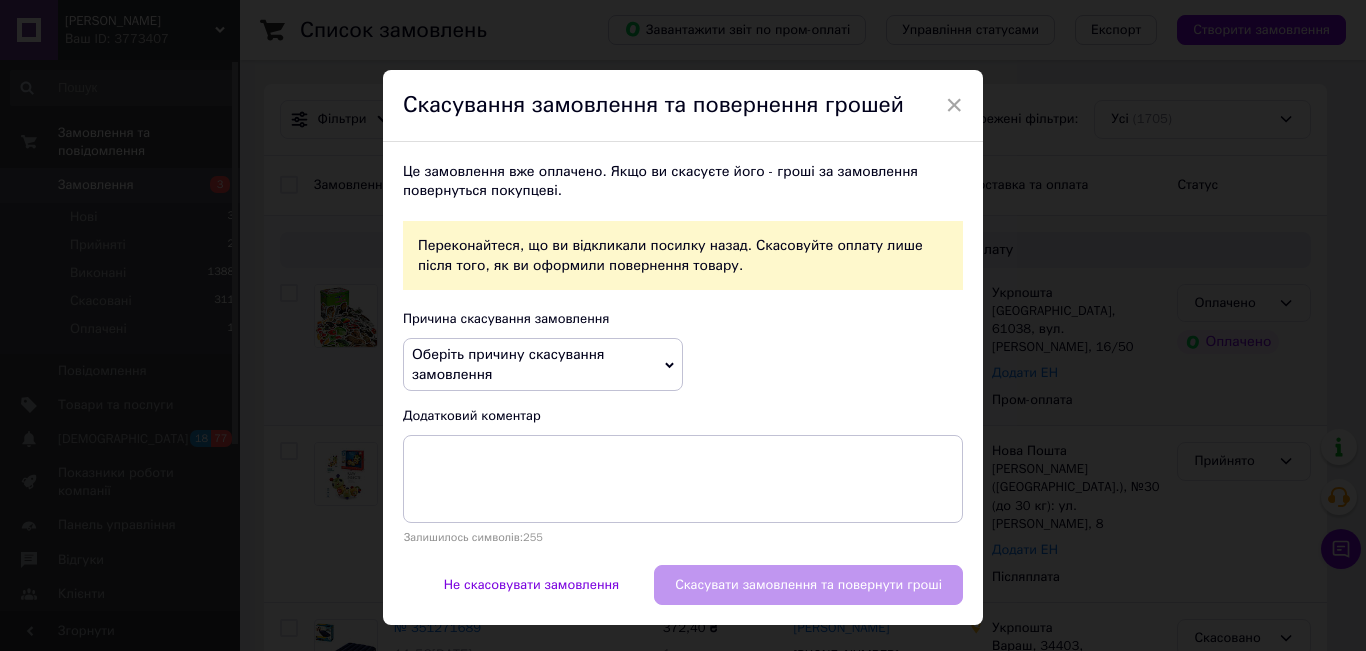 click on "Оберіть причину скасування замовлення" at bounding box center (543, 364) 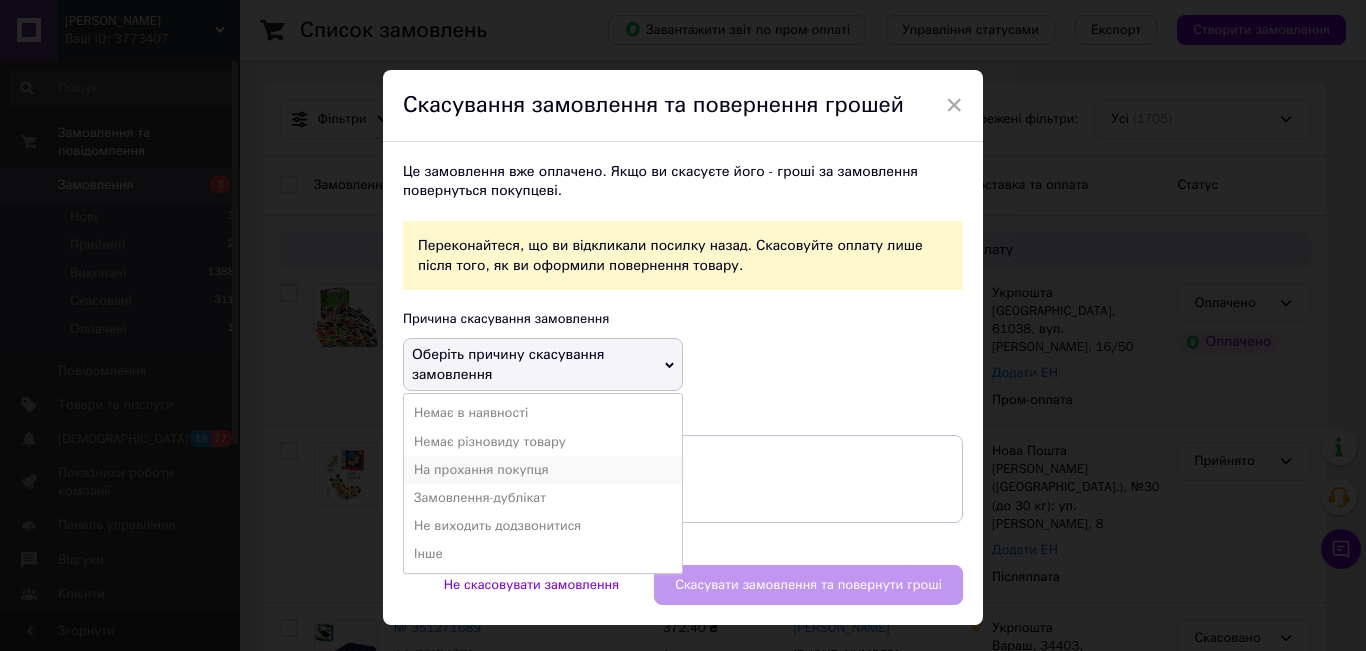 click on "На прохання покупця" at bounding box center (543, 470) 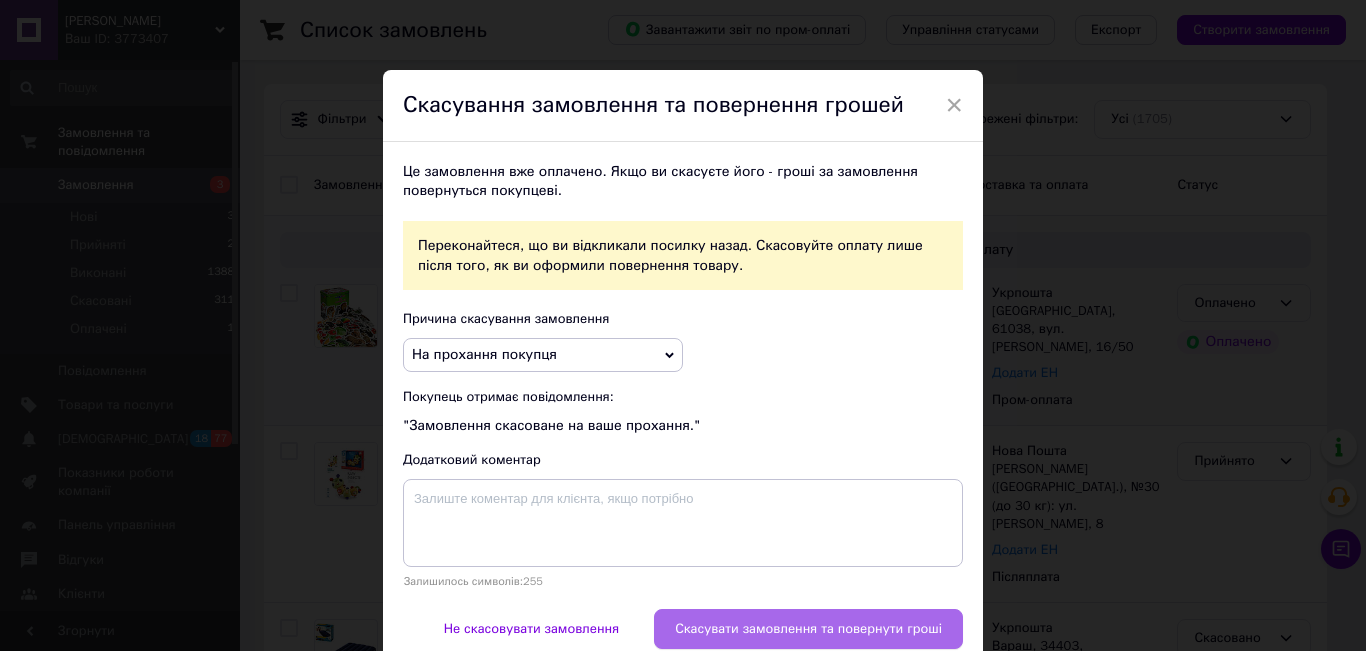 click on "Скасувати замовлення та повернути гроші" at bounding box center [808, 629] 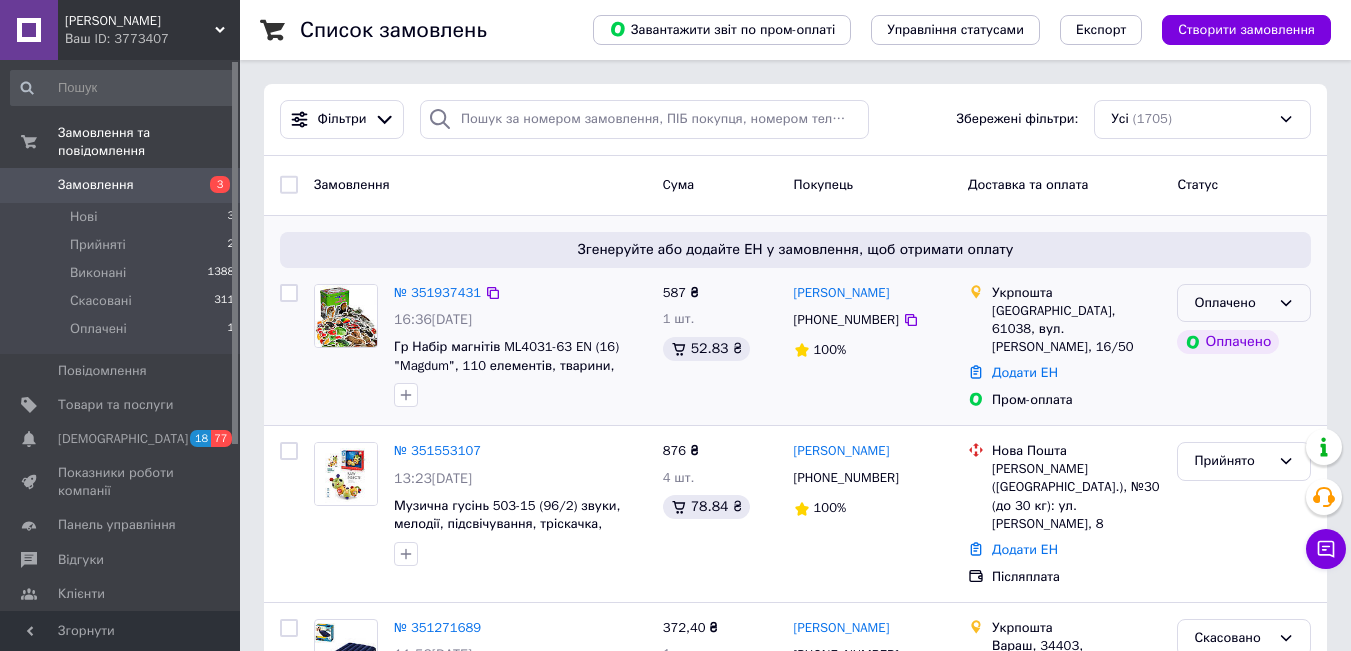 click on "Оплачено" at bounding box center (1244, 303) 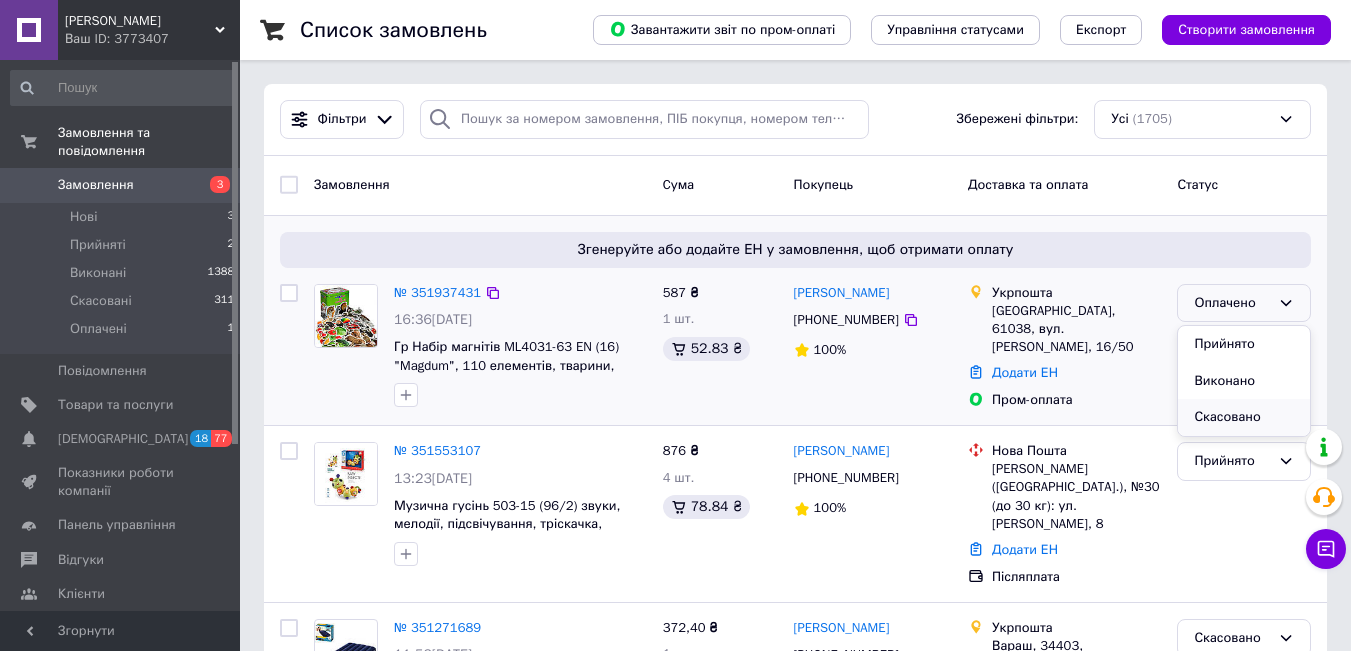 click on "Скасовано" at bounding box center [1244, 417] 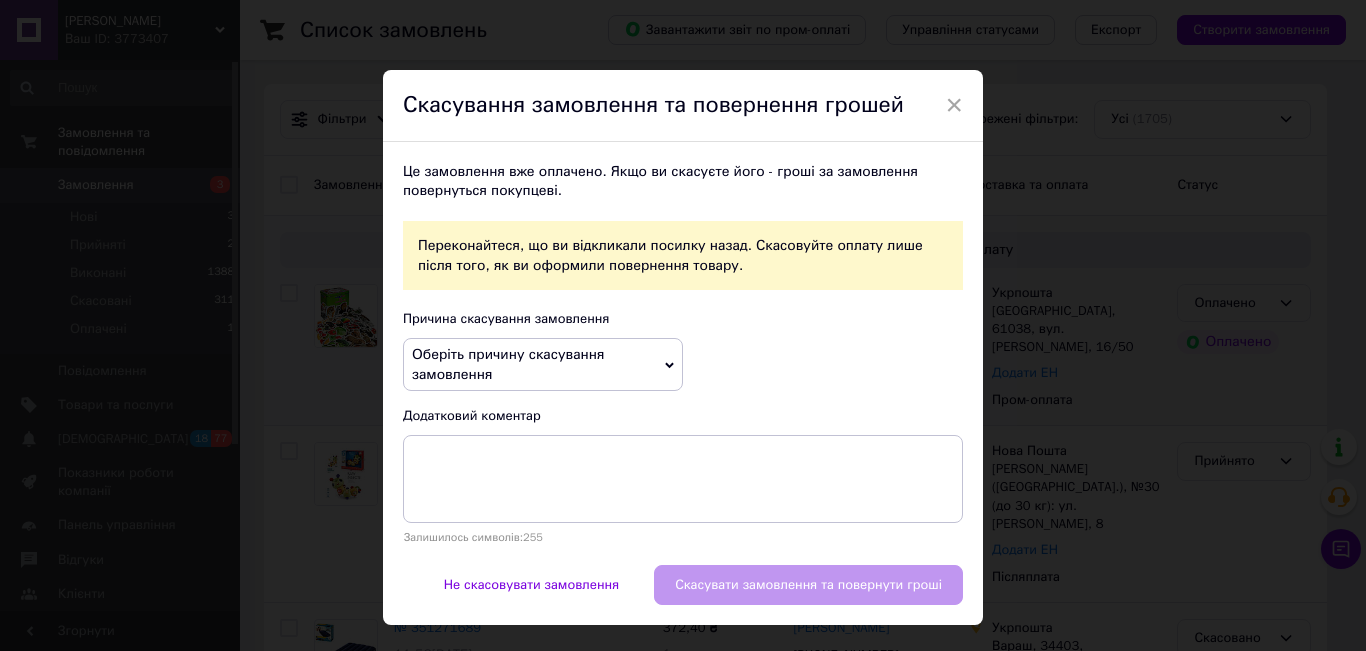 click on "Оберіть причину скасування замовлення" at bounding box center (543, 364) 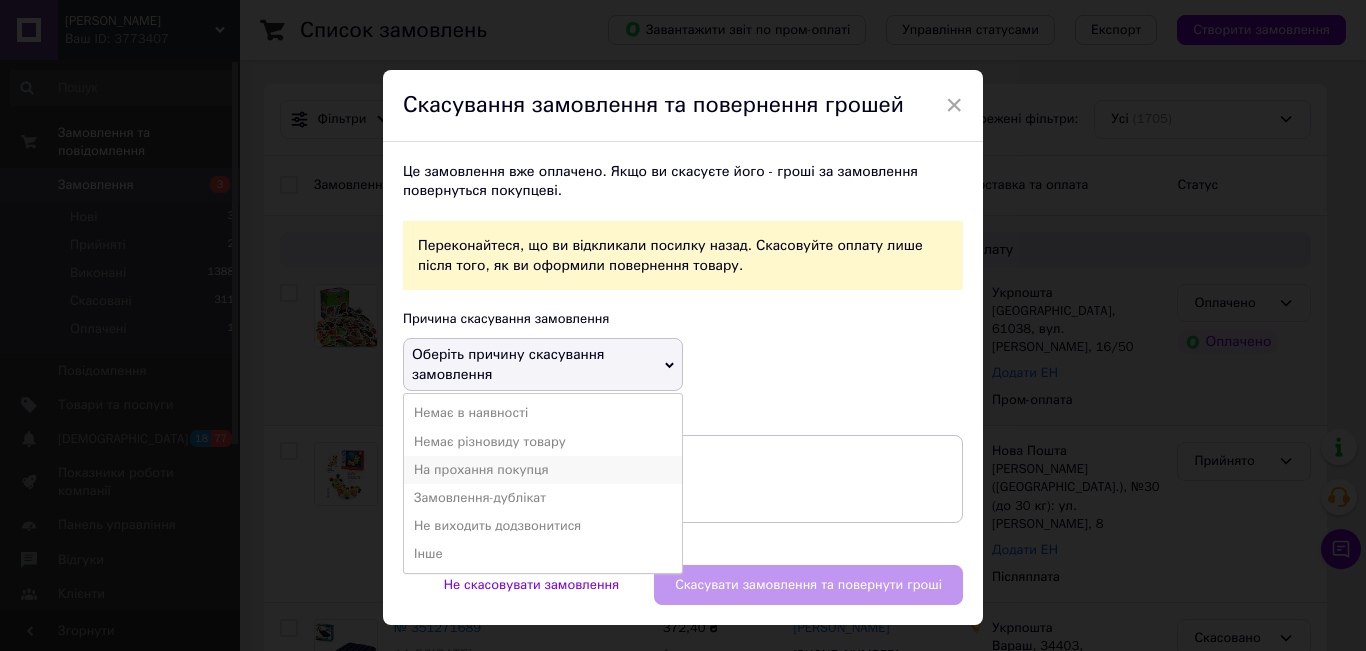 click on "На прохання покупця" at bounding box center [543, 470] 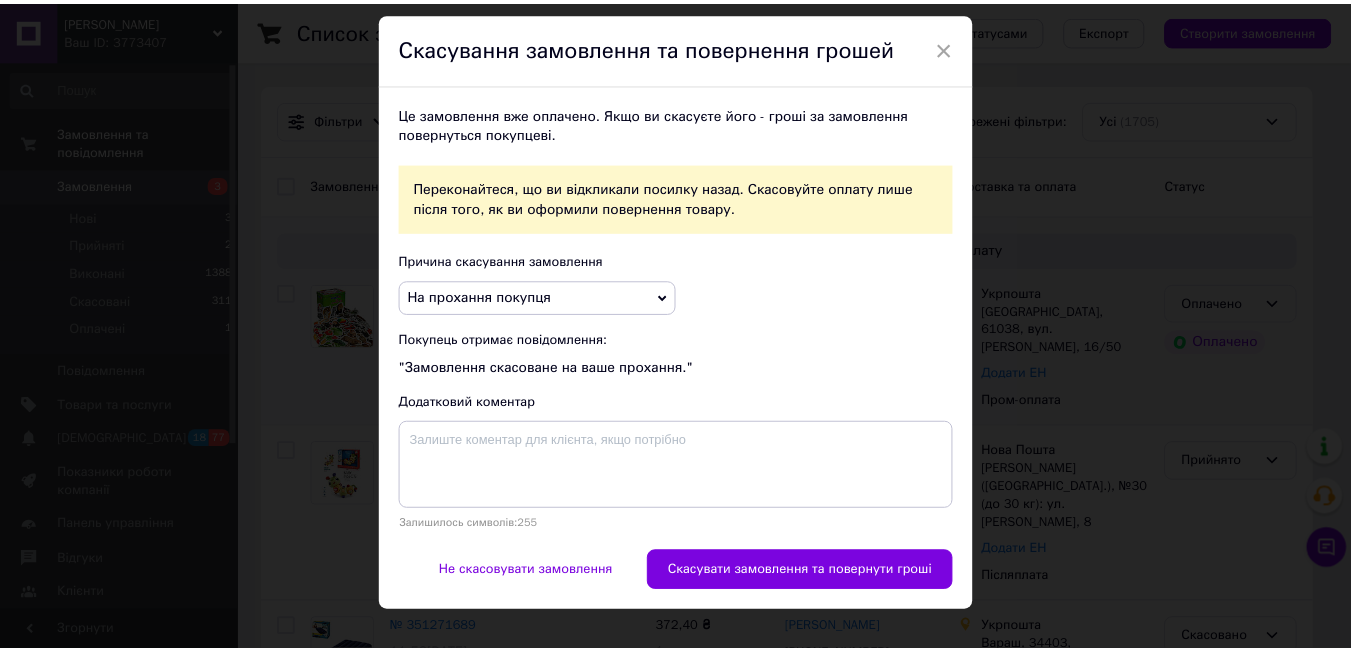 scroll, scrollTop: 84, scrollLeft: 0, axis: vertical 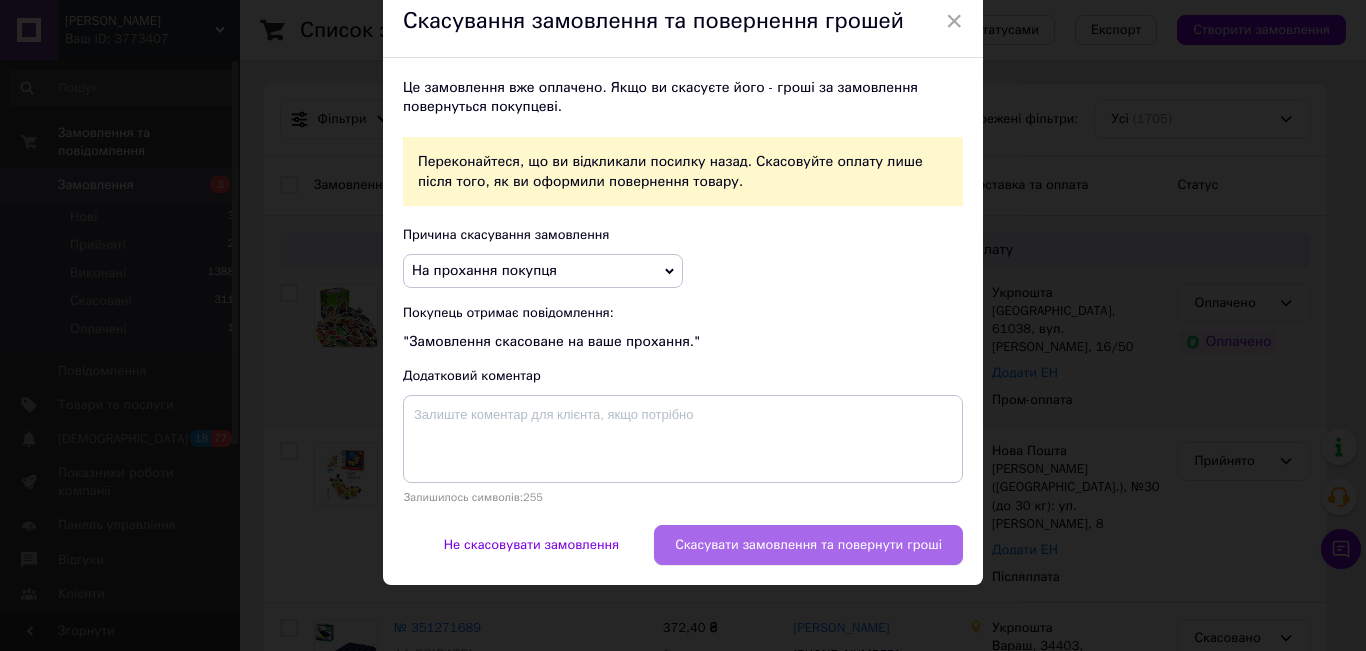 click on "Скасувати замовлення та повернути гроші" at bounding box center [808, 545] 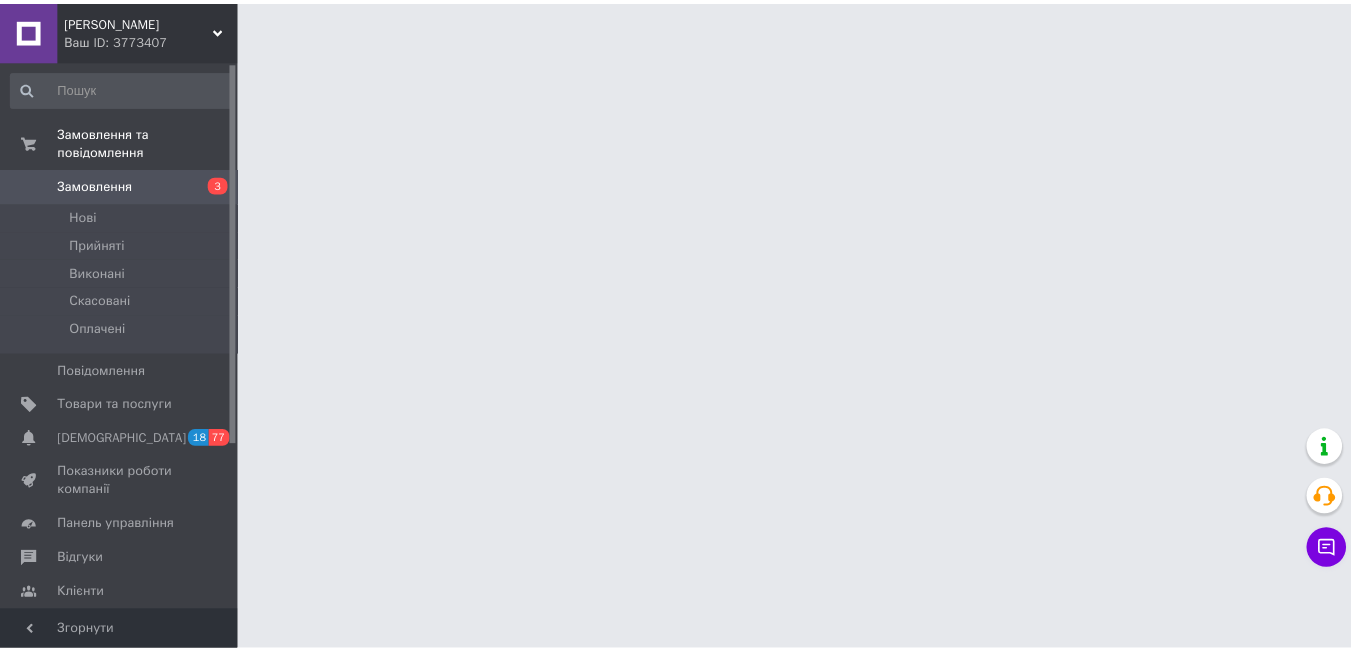 scroll, scrollTop: 0, scrollLeft: 0, axis: both 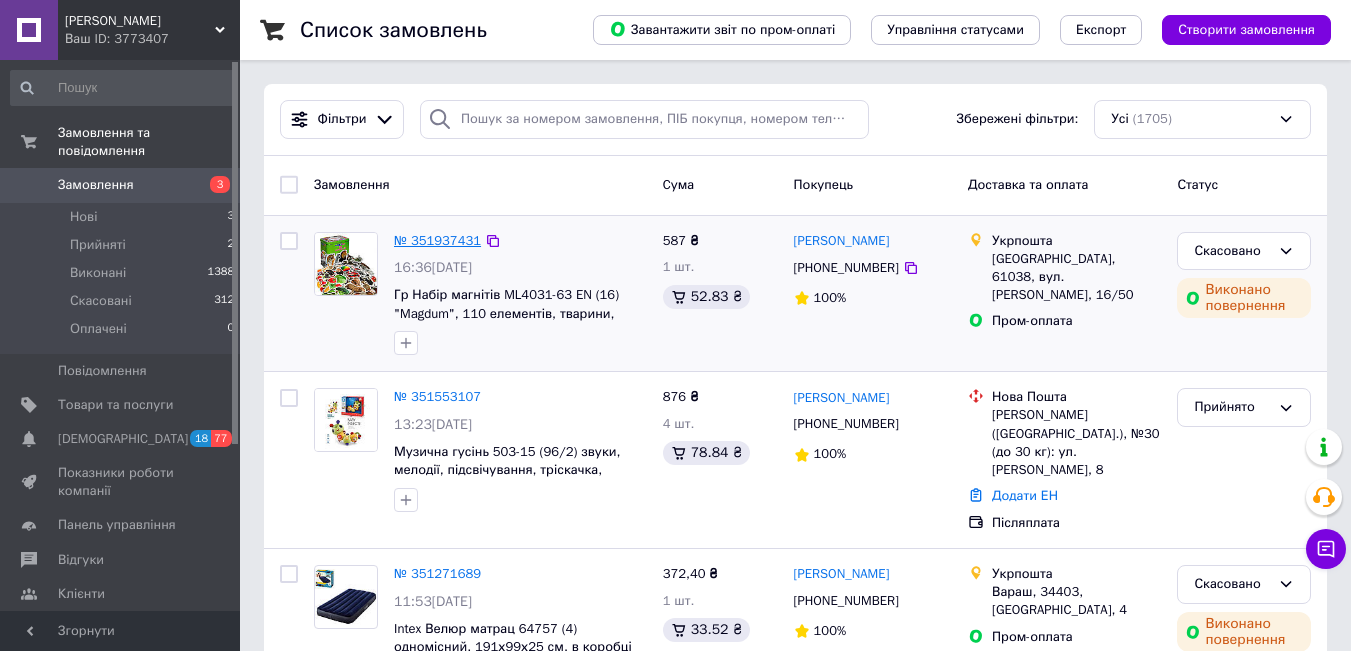click on "№ 351937431" at bounding box center (437, 240) 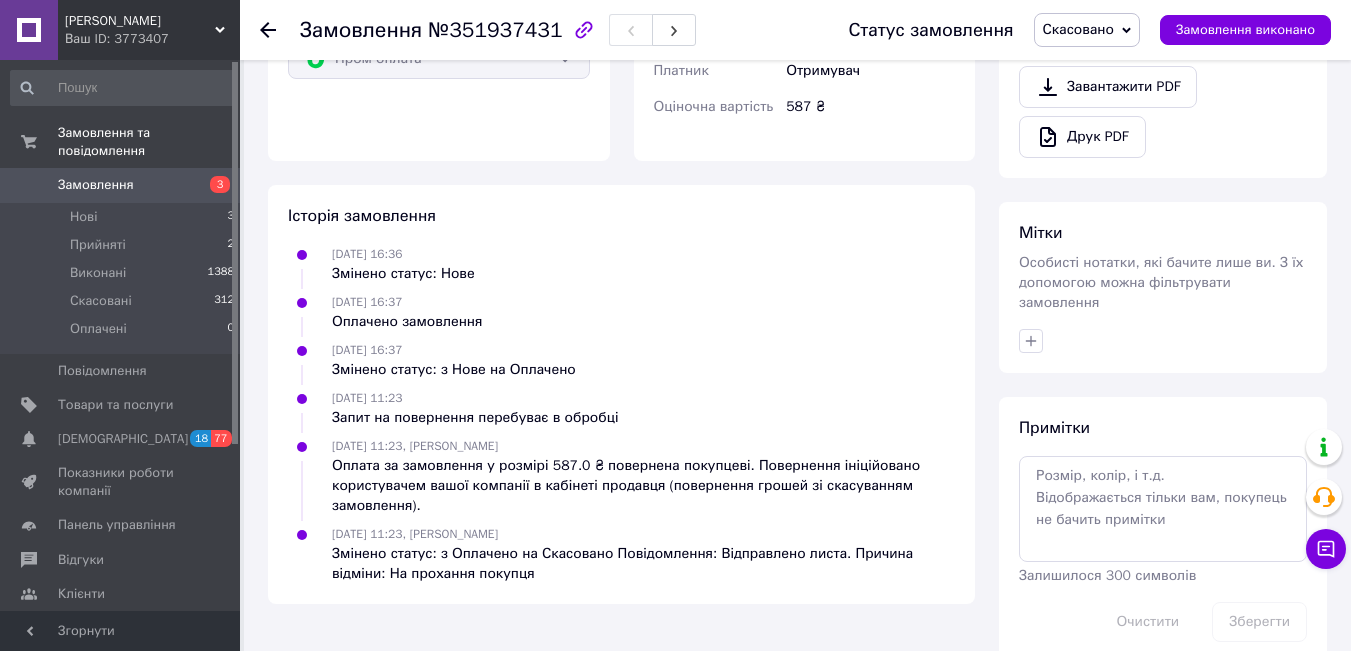 scroll, scrollTop: 763, scrollLeft: 0, axis: vertical 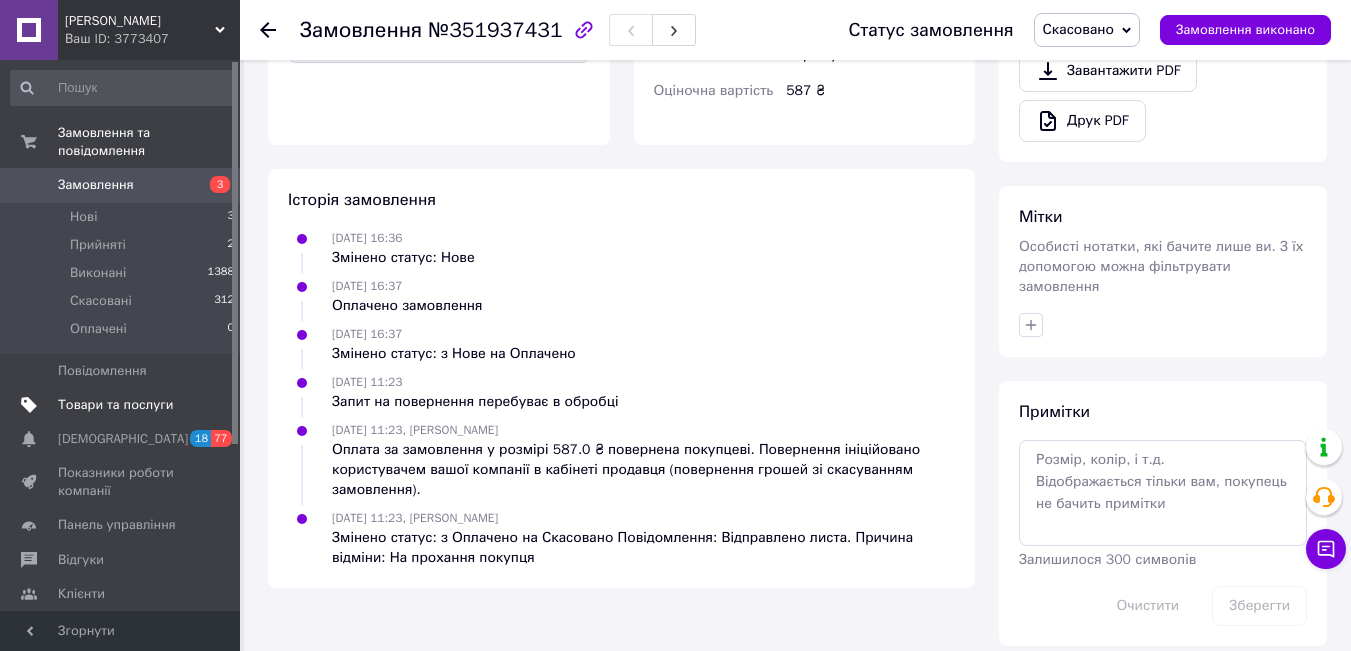 click on "Товари та послуги" at bounding box center [115, 405] 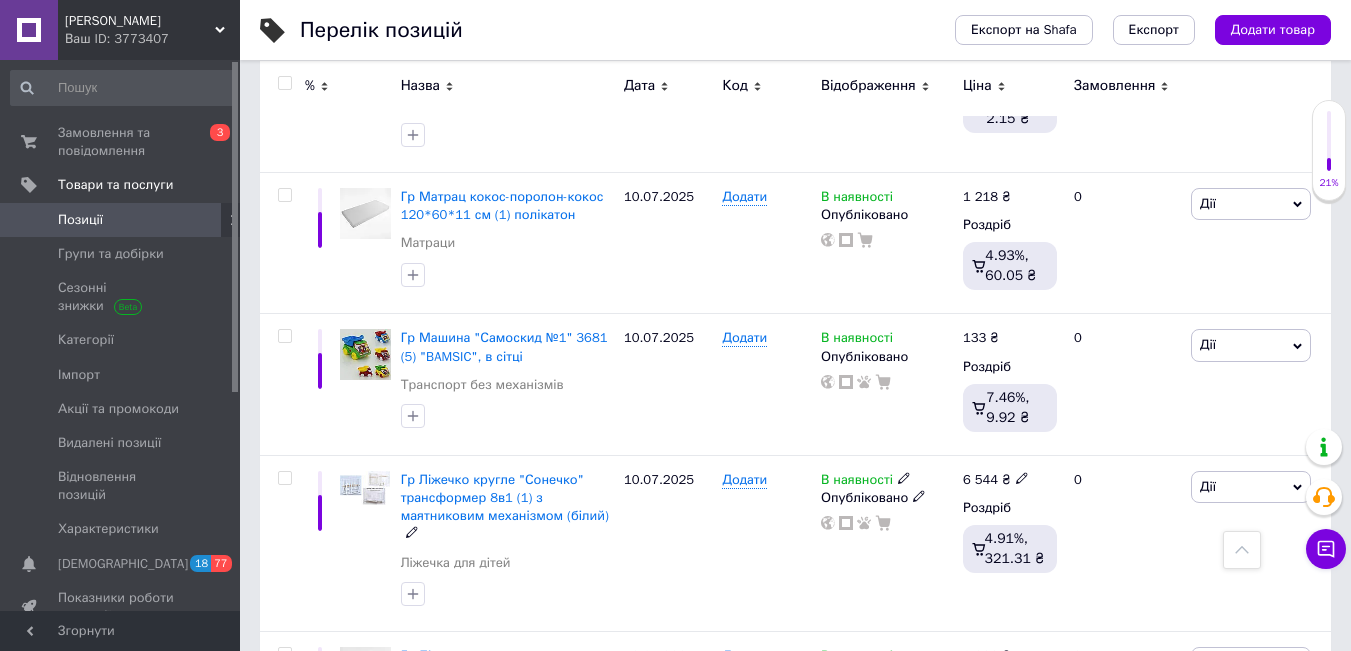 scroll, scrollTop: 15975, scrollLeft: 0, axis: vertical 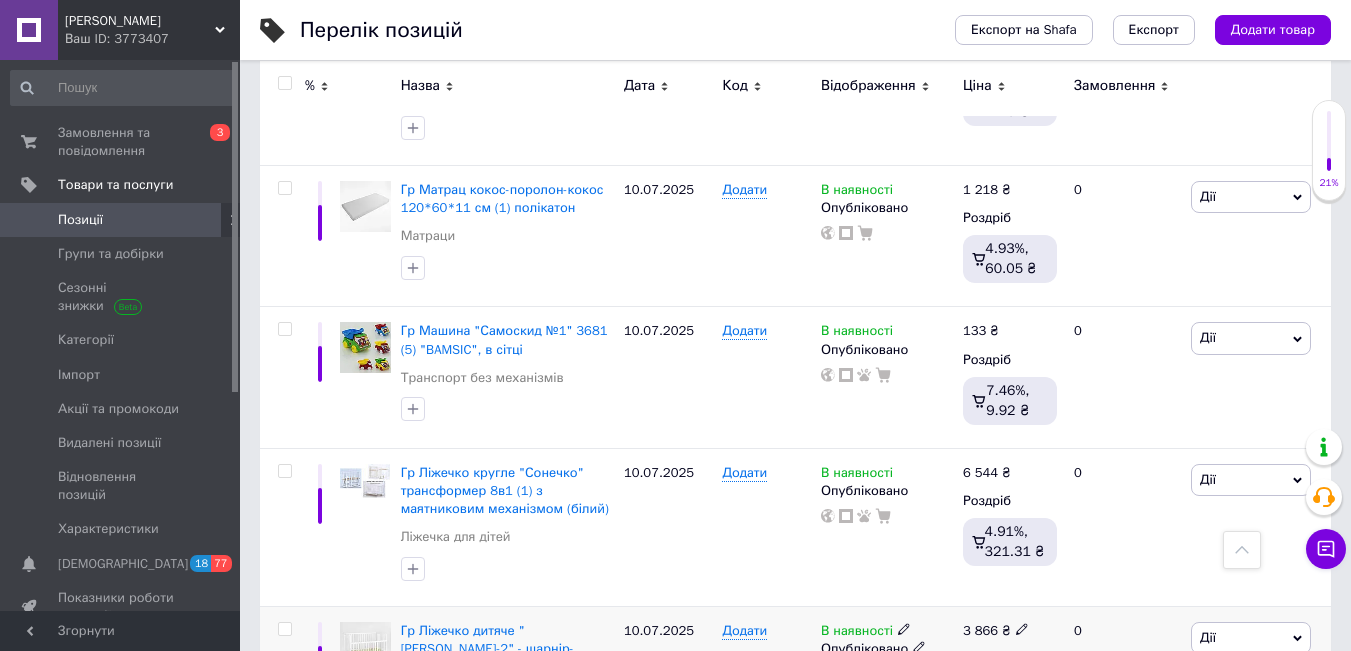 click at bounding box center [284, 629] 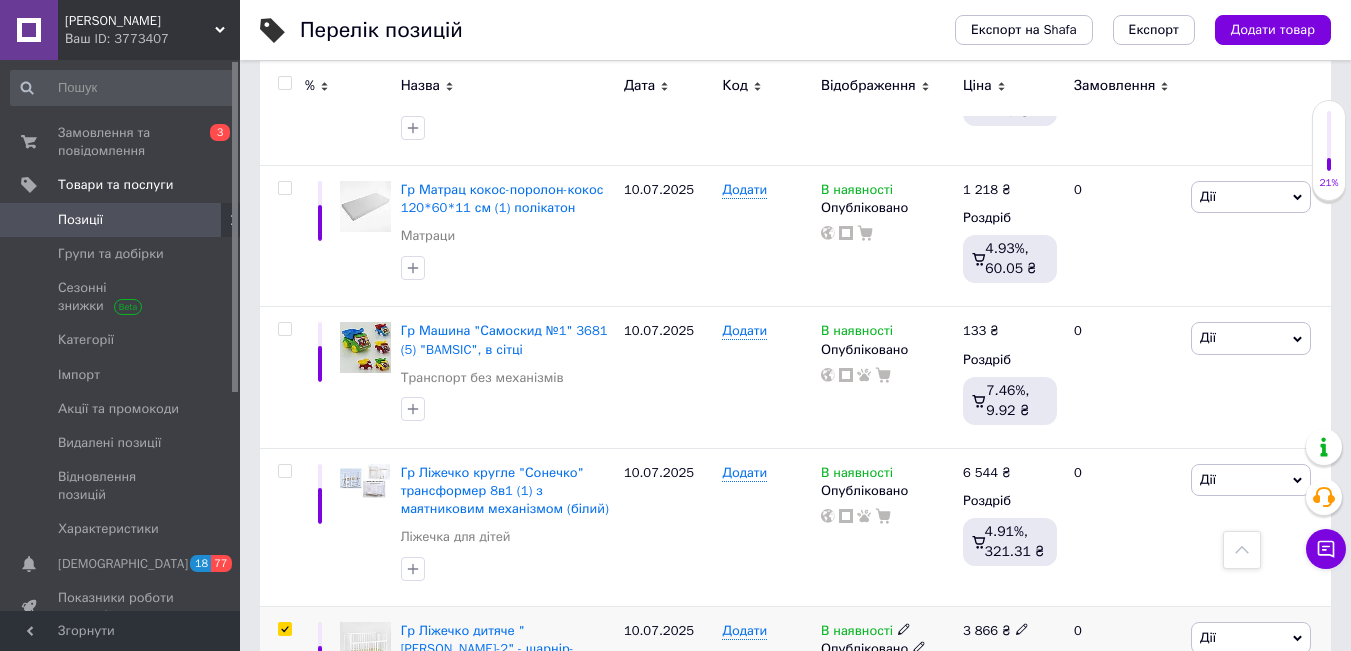 checkbox on "true" 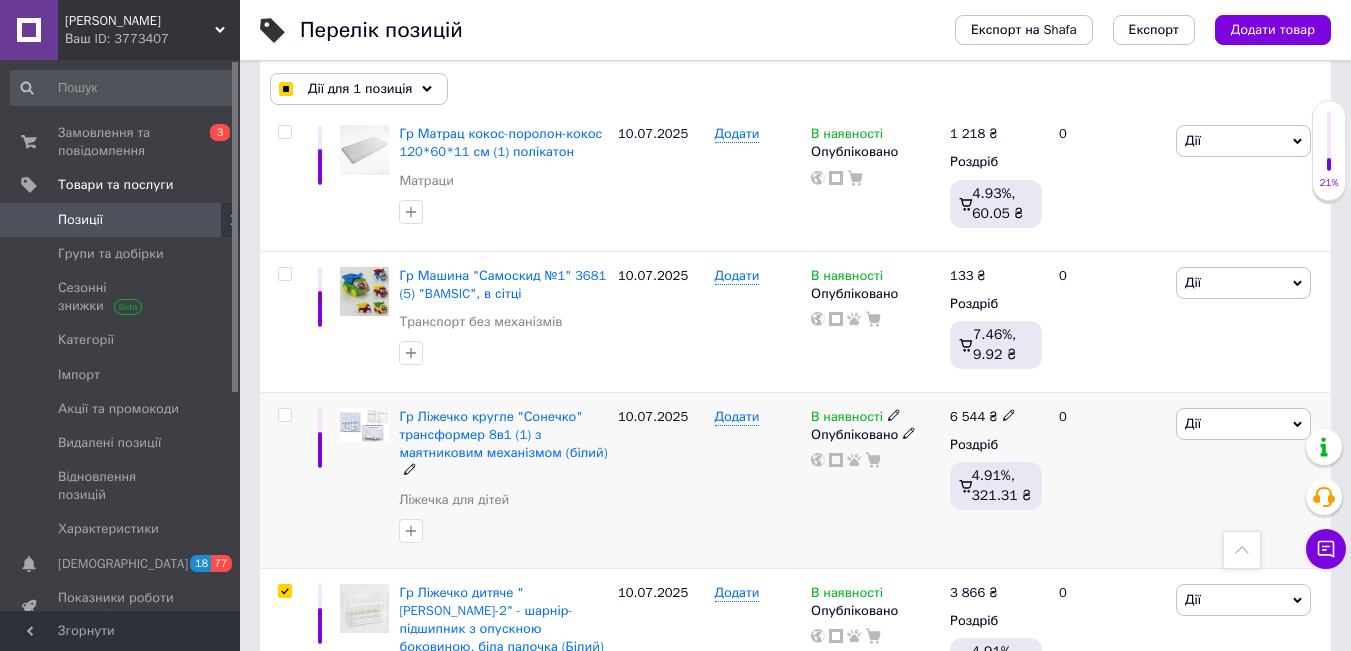 click at bounding box center [284, 415] 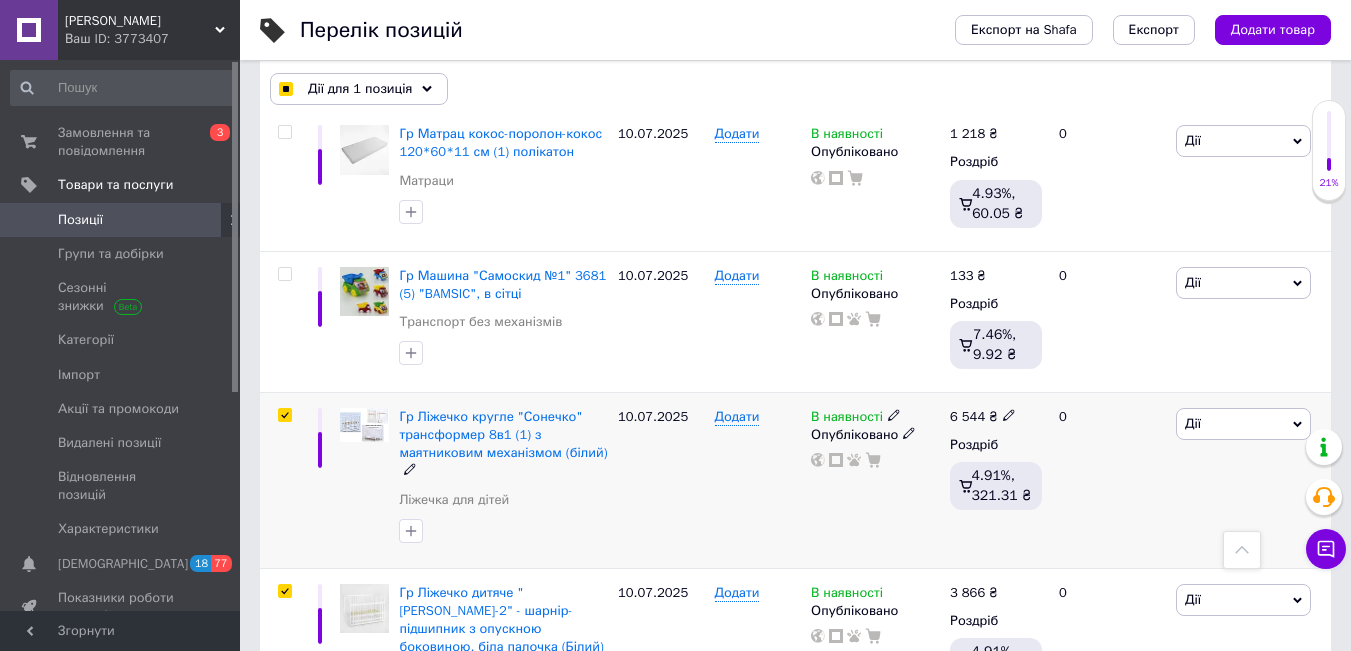 checkbox on "true" 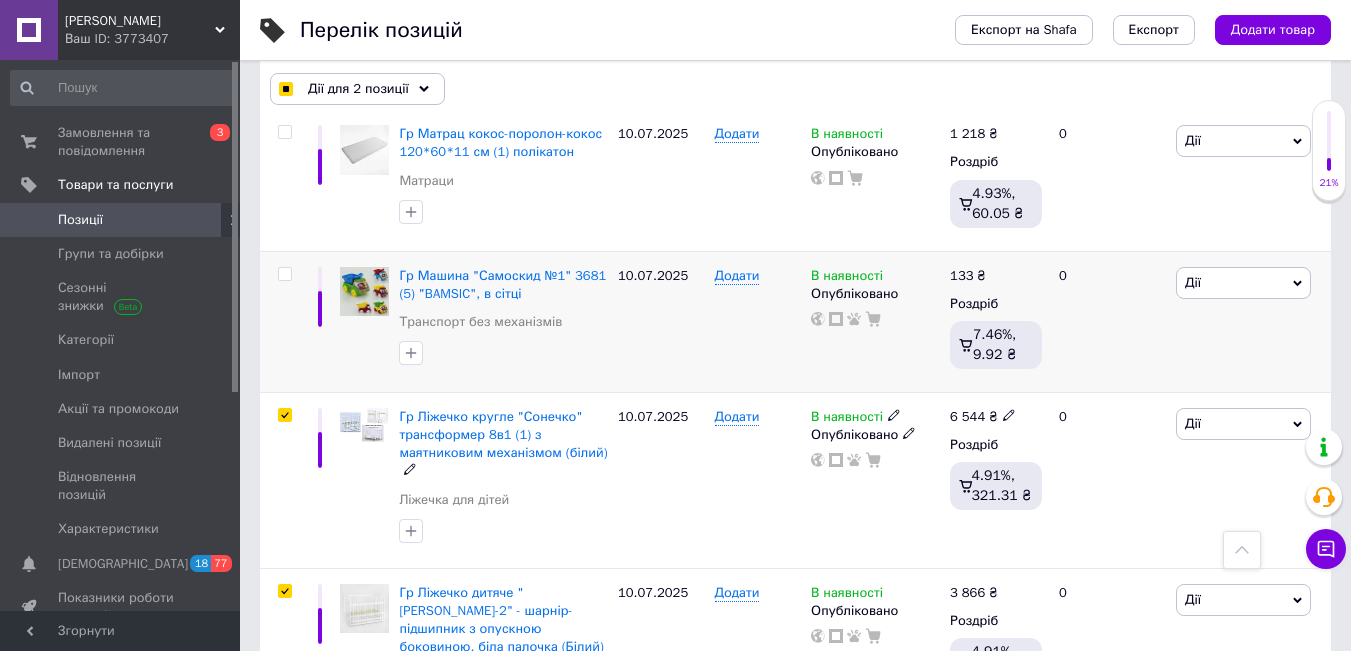 scroll, scrollTop: 16048, scrollLeft: 0, axis: vertical 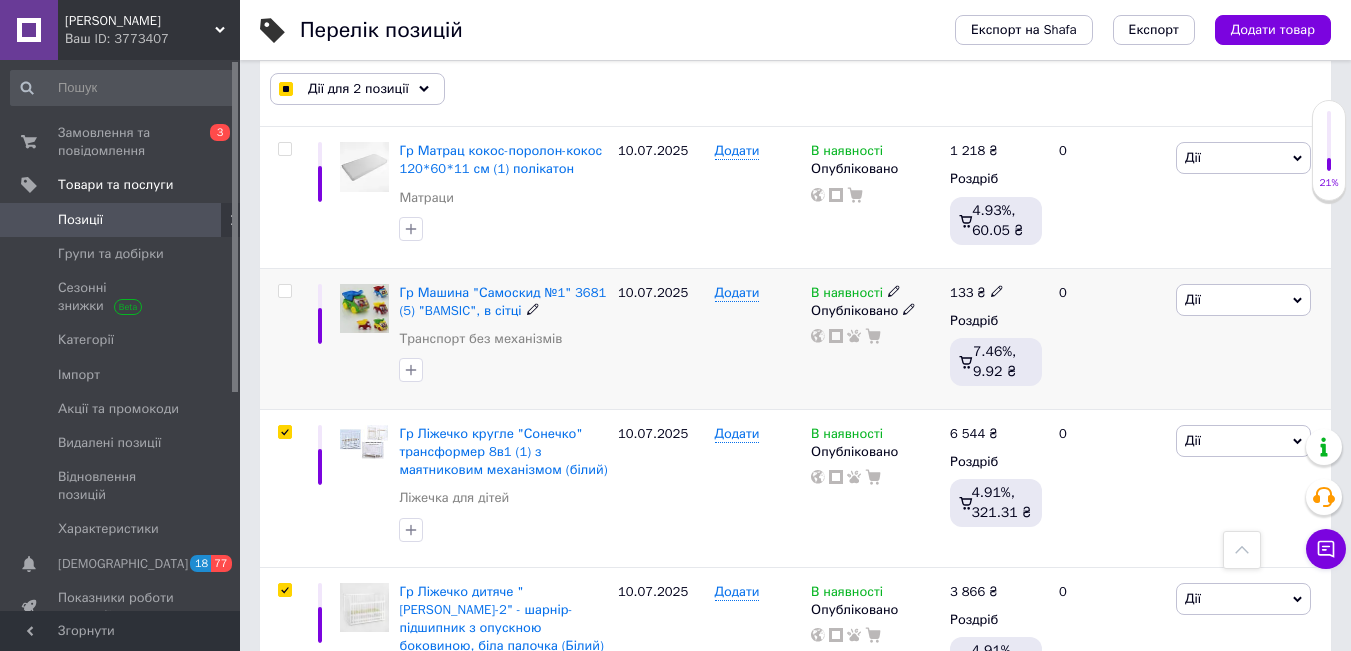 click at bounding box center (284, 291) 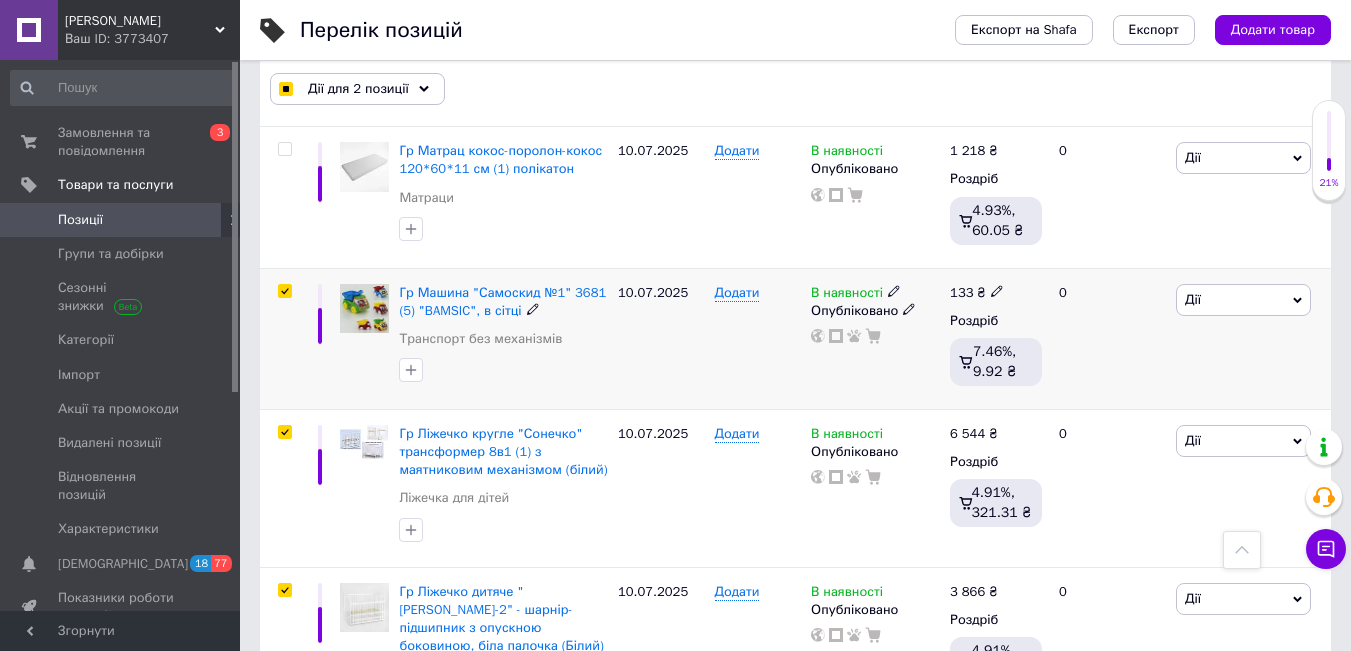checkbox on "true" 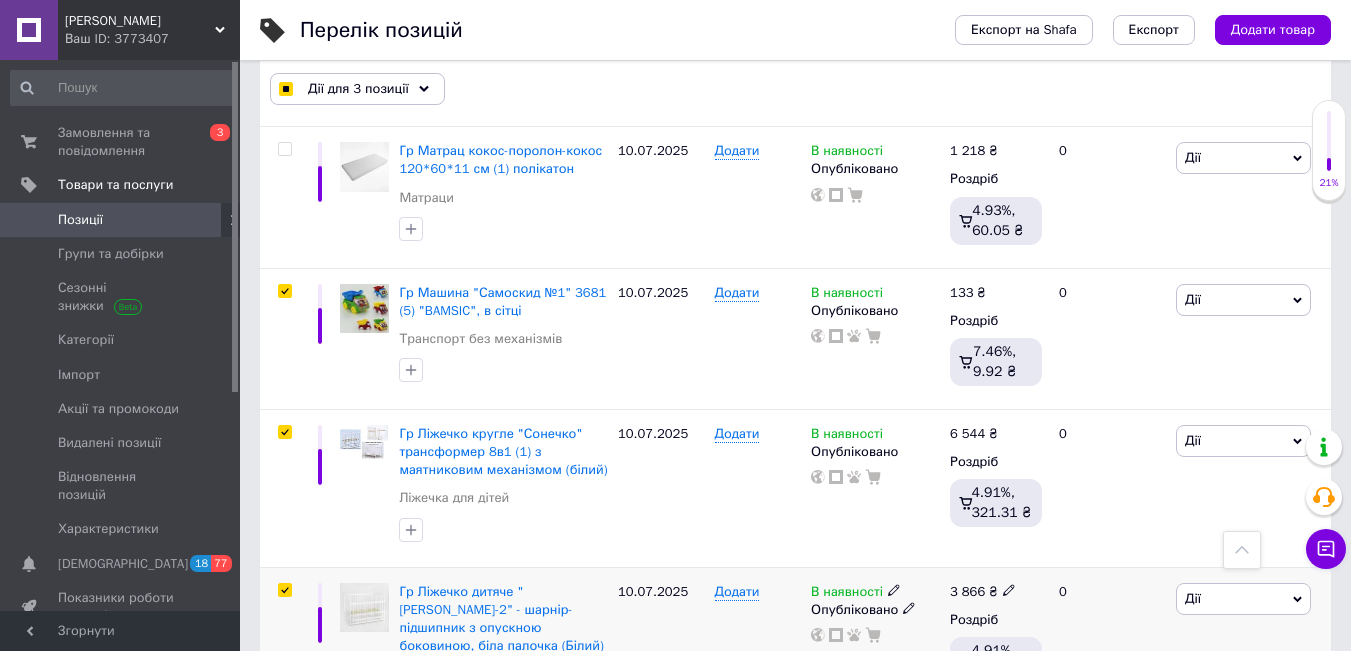 click 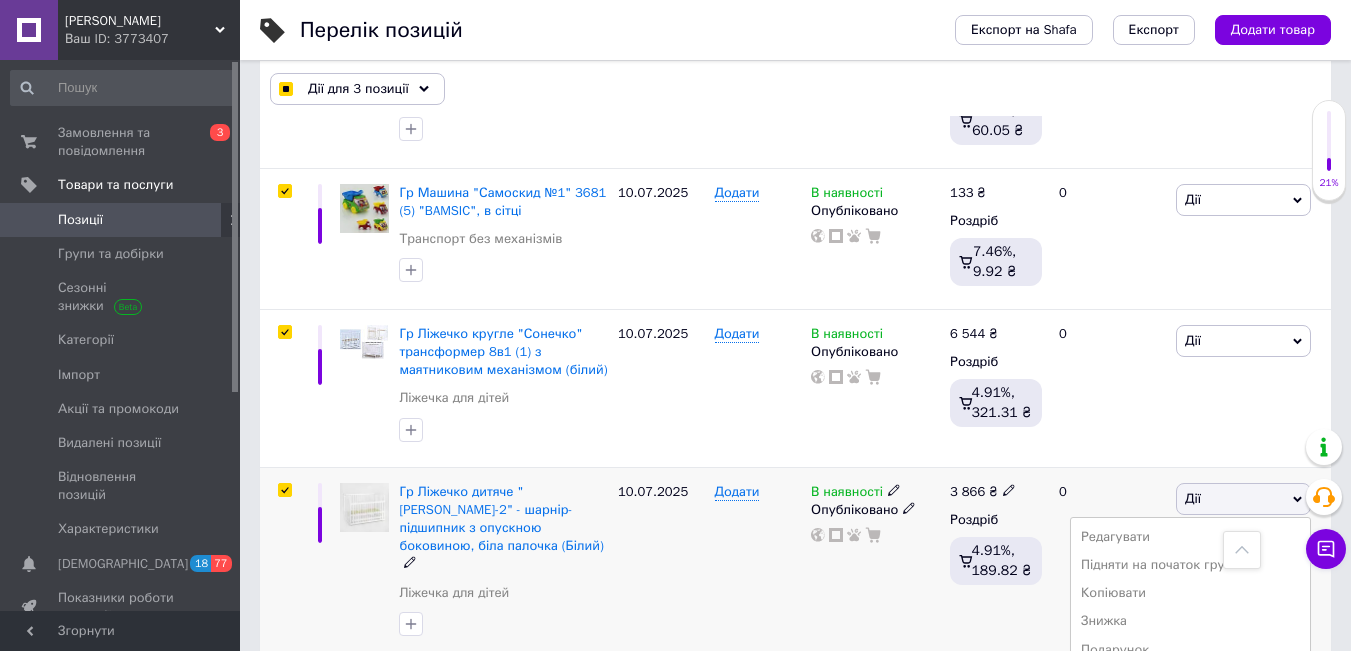 scroll, scrollTop: 16179, scrollLeft: 0, axis: vertical 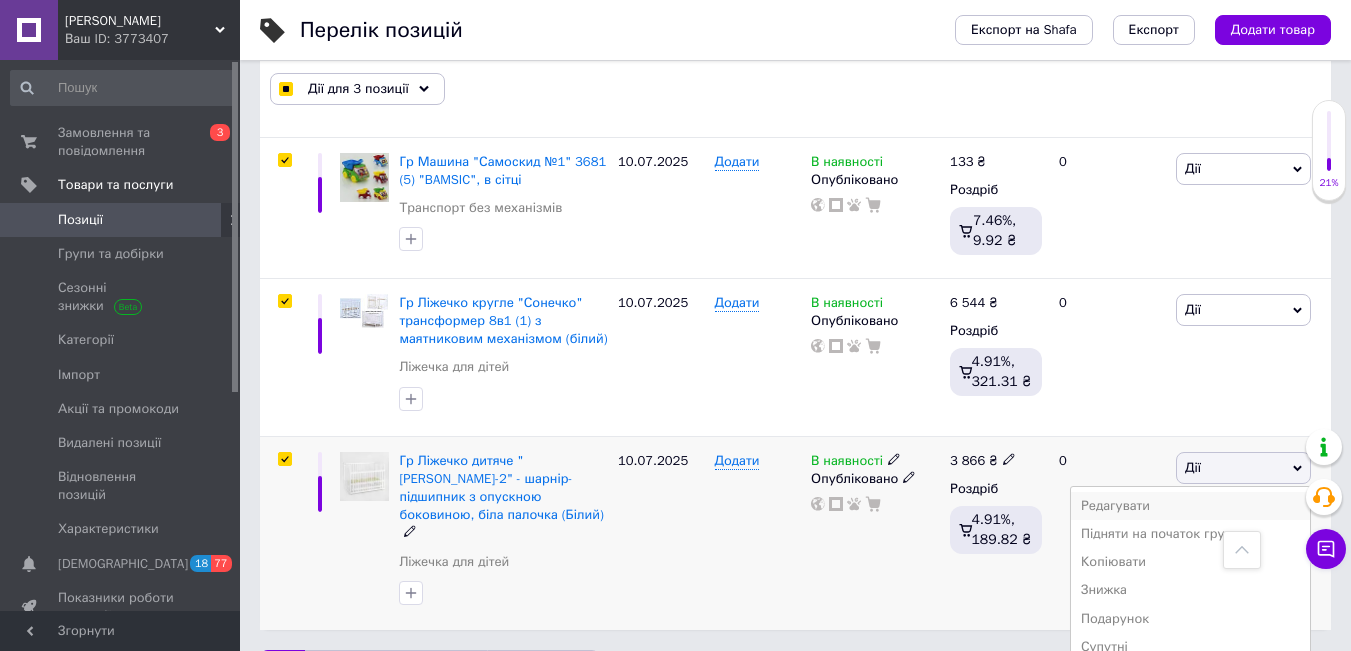 click on "Редагувати" at bounding box center [1190, 506] 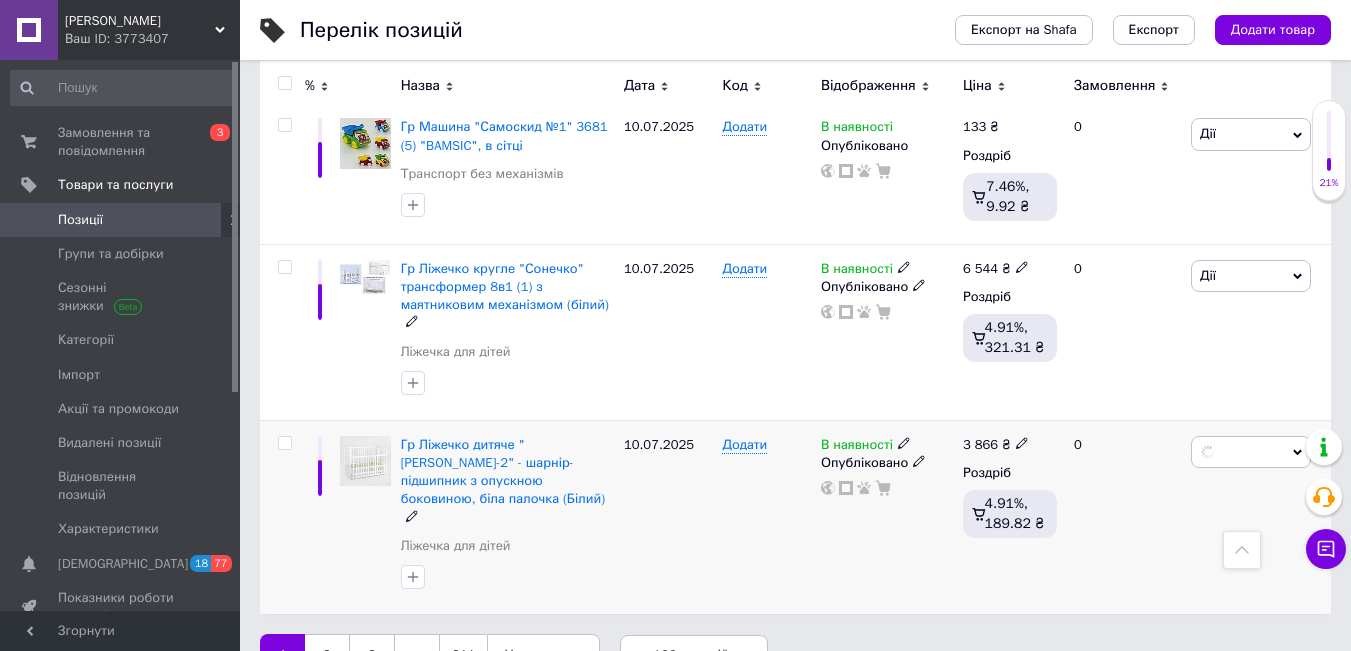 checkbox on "false" 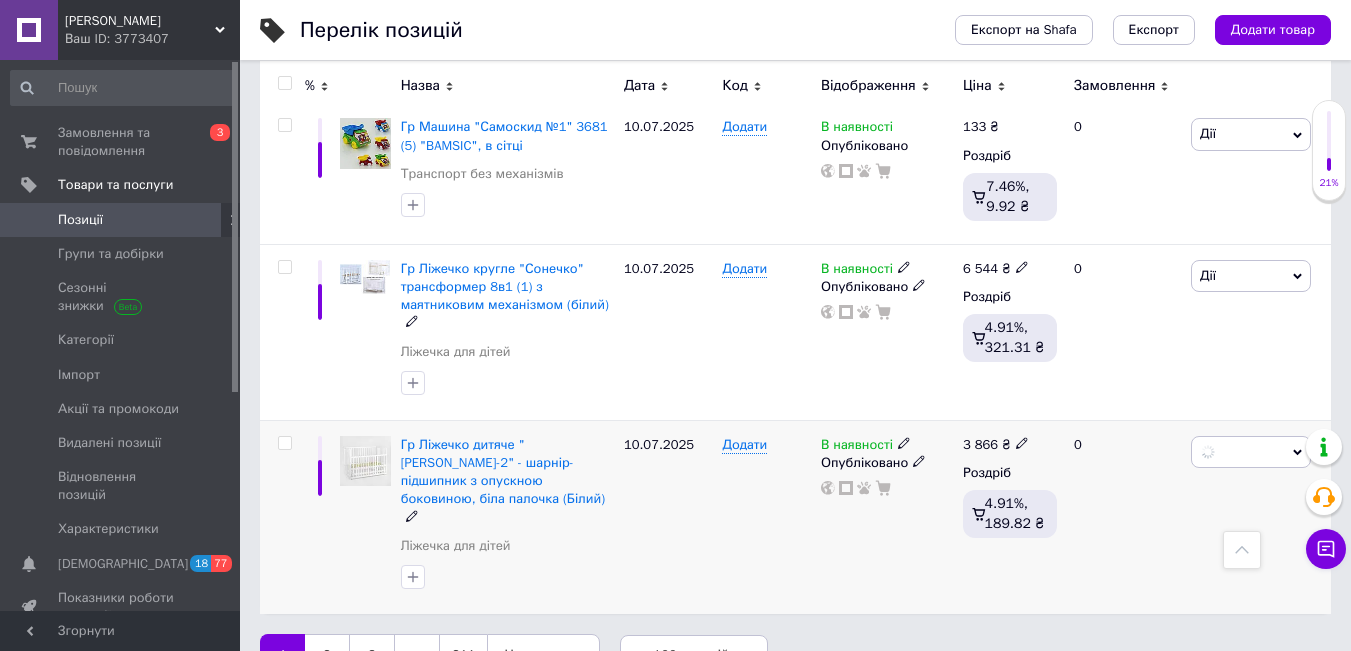 checkbox on "false" 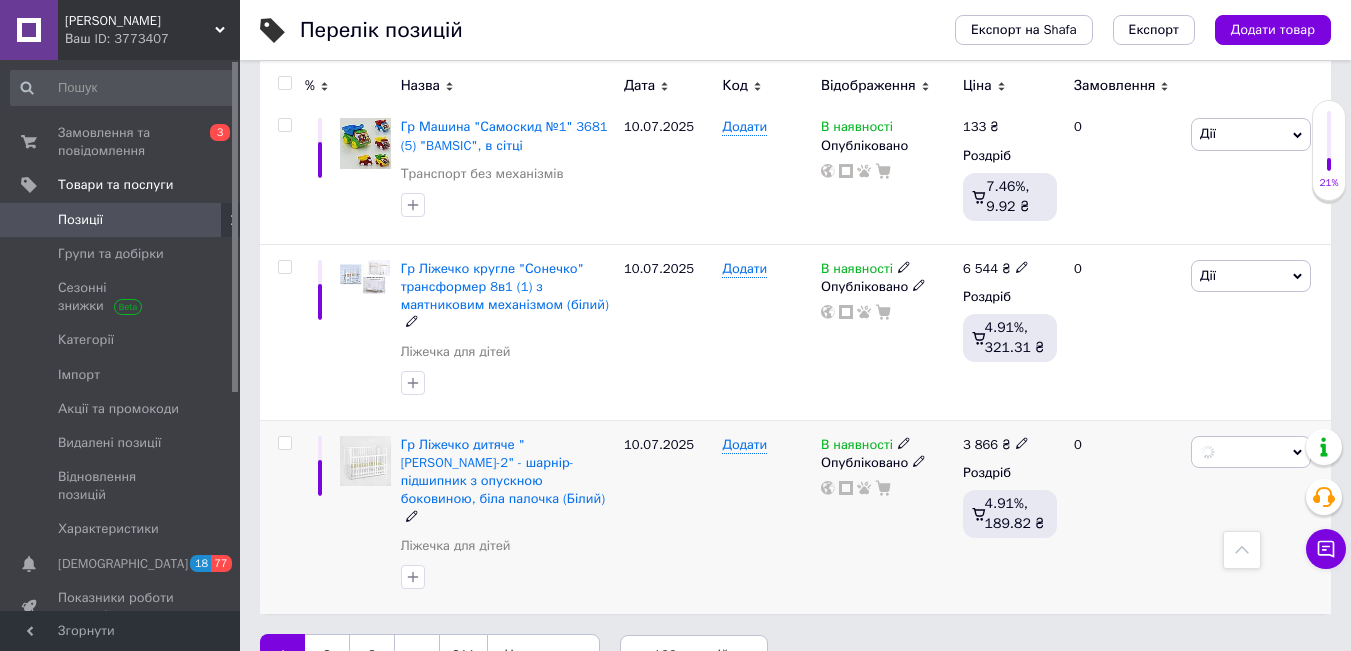 checkbox on "false" 